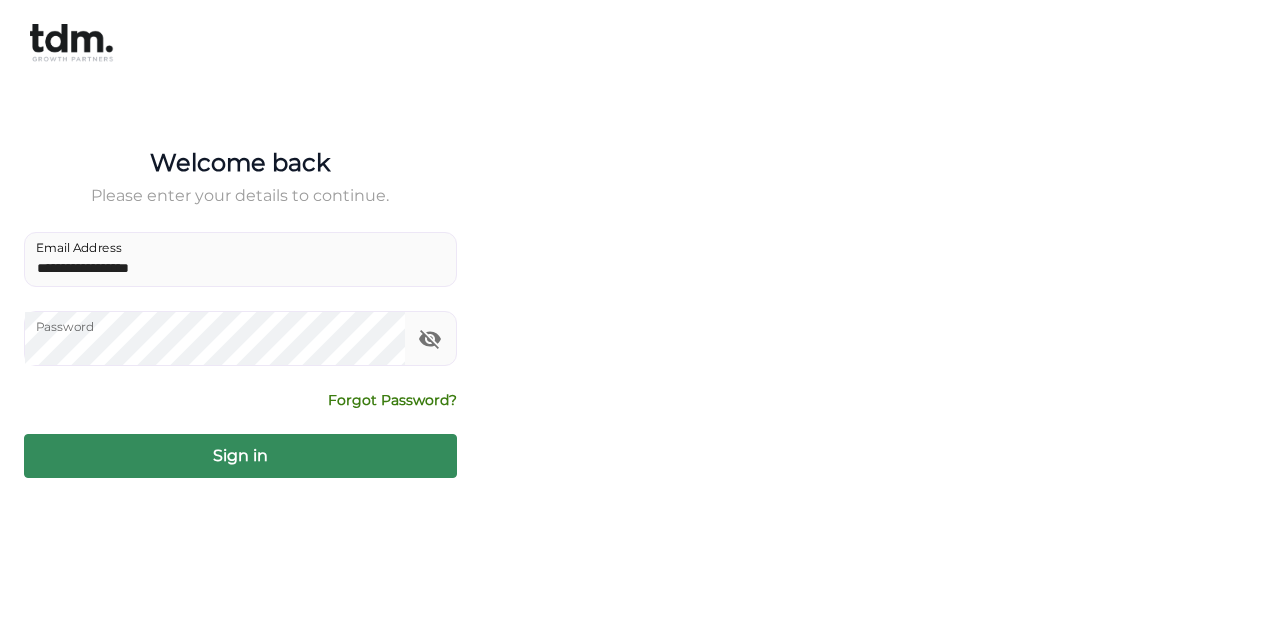 scroll, scrollTop: 0, scrollLeft: 0, axis: both 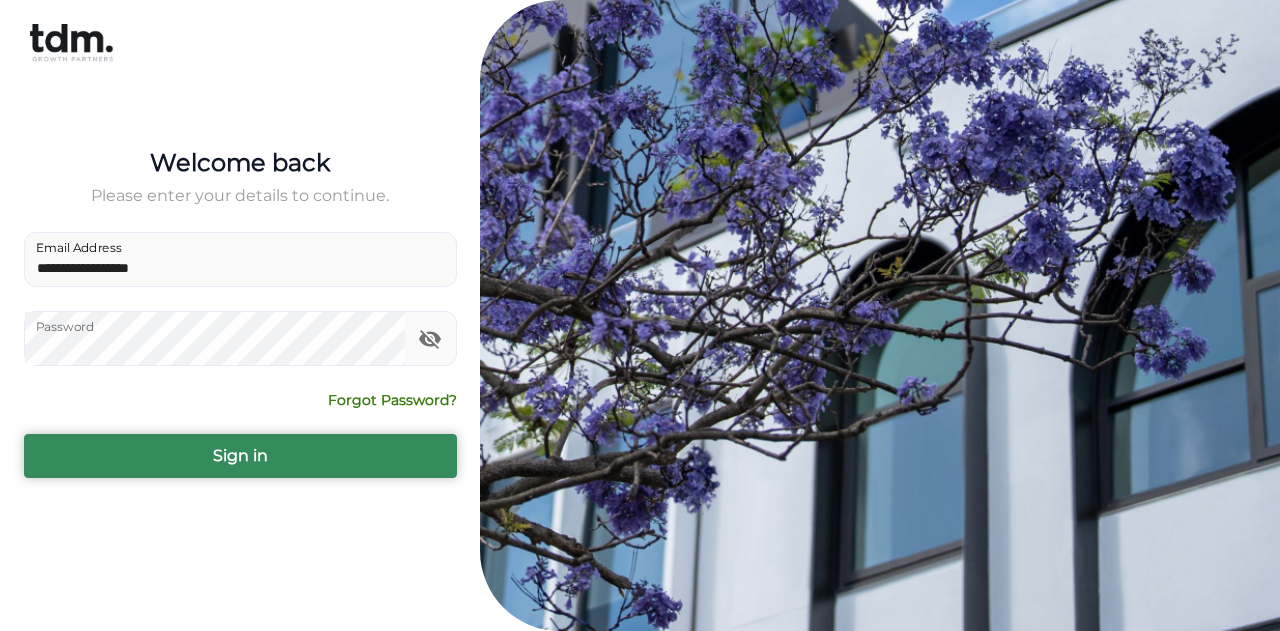 click on "Sign in" at bounding box center (240, 456) 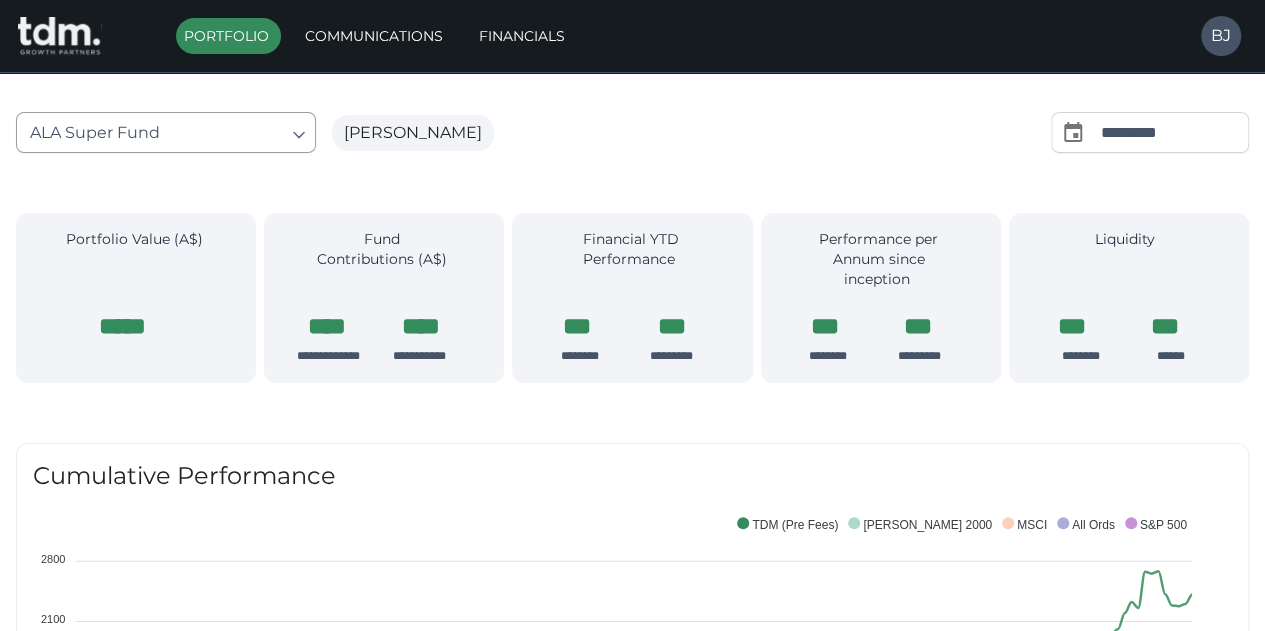 click on "Communications" at bounding box center [376, 36] 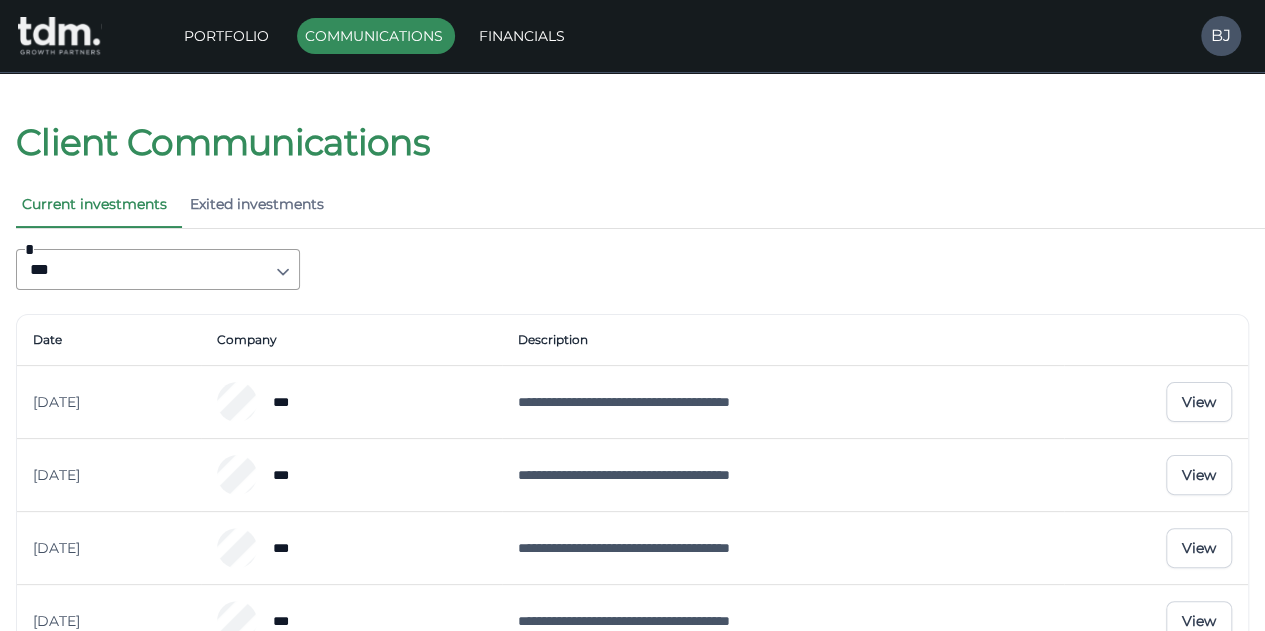 click on "Financials" at bounding box center (524, 36) 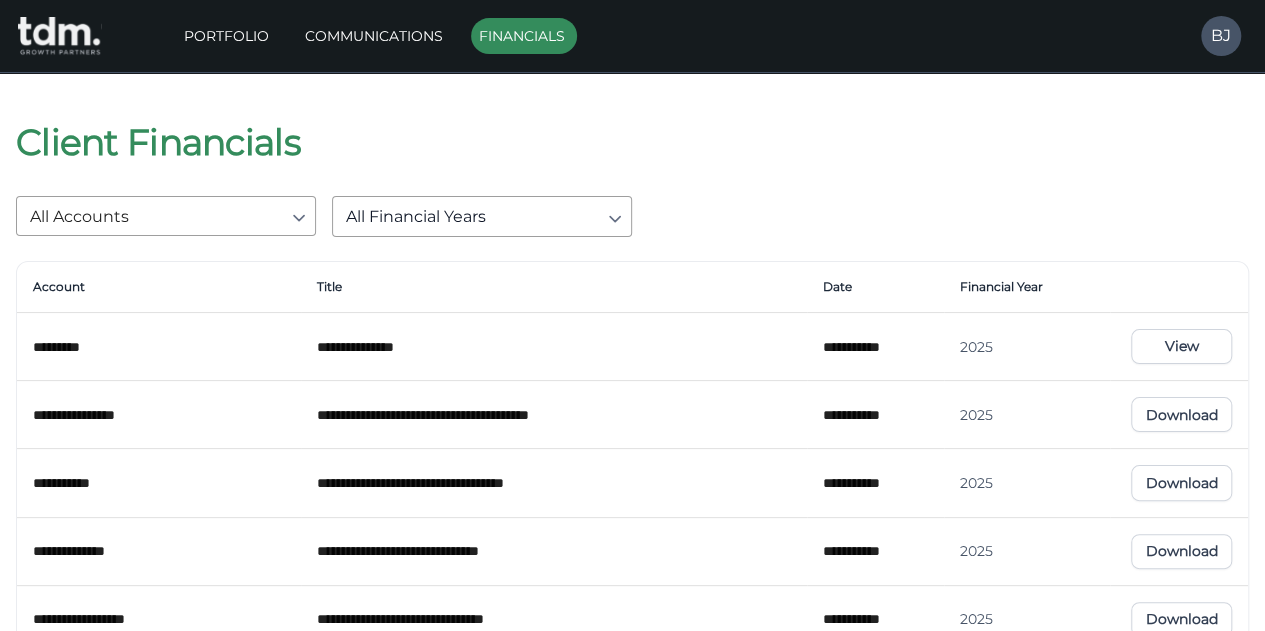 click on "**********" at bounding box center [632, 923] 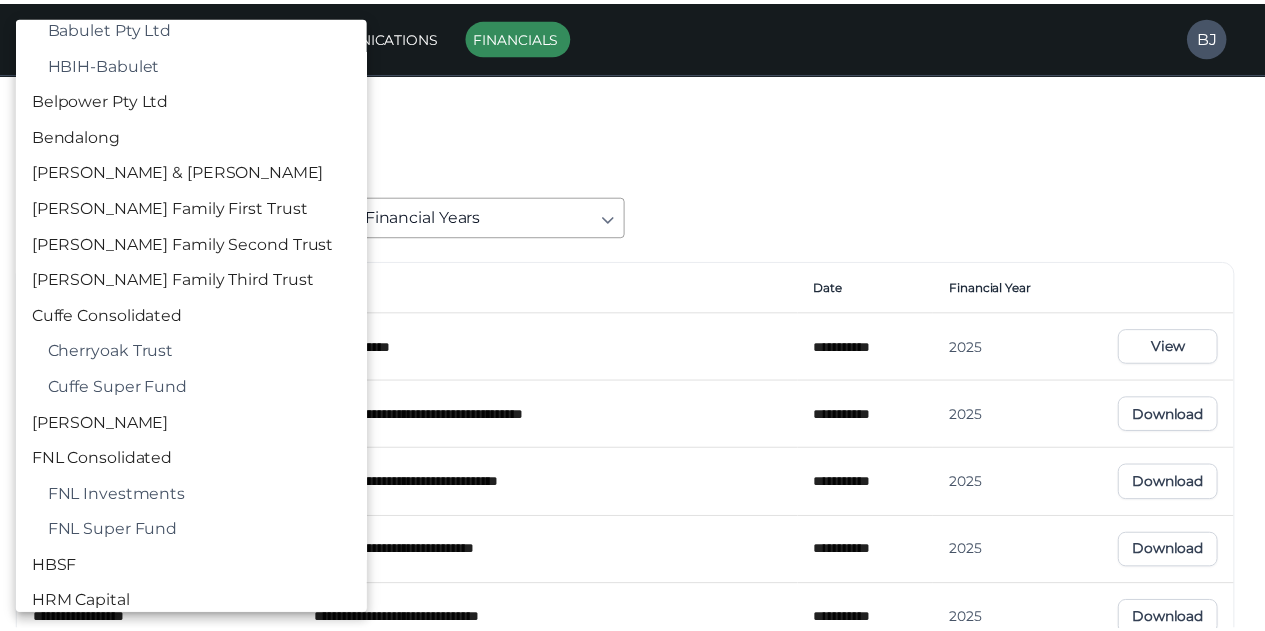 scroll, scrollTop: 500, scrollLeft: 0, axis: vertical 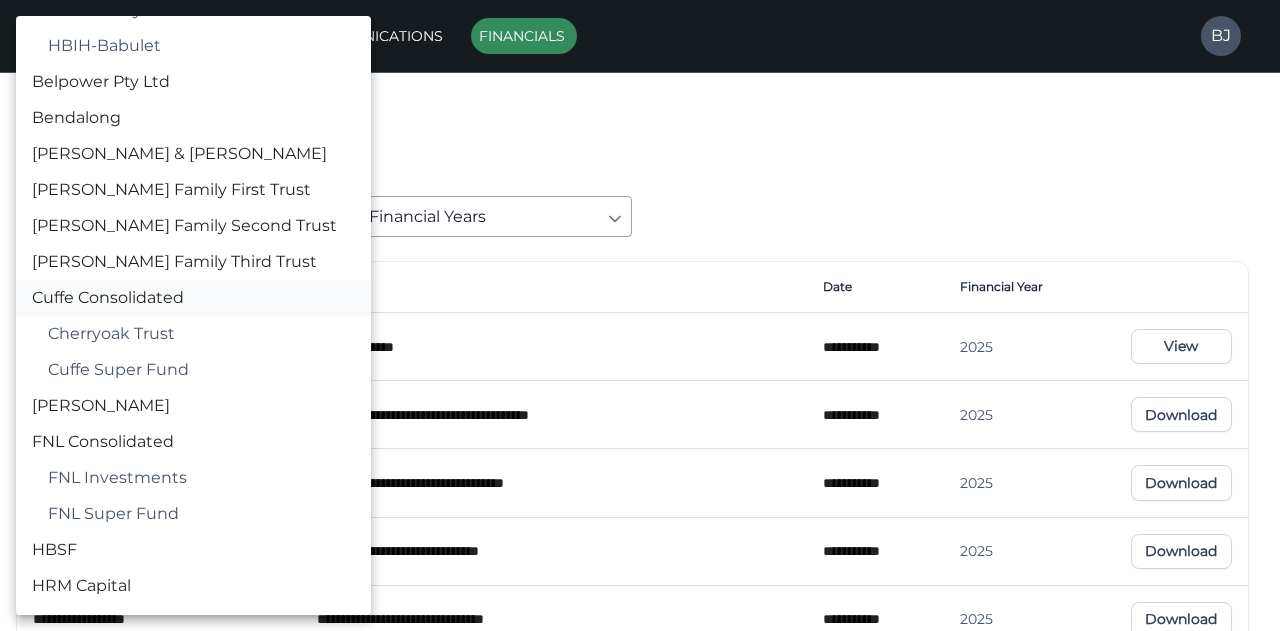 click on "Cuffe Consolidated" at bounding box center [193, 298] 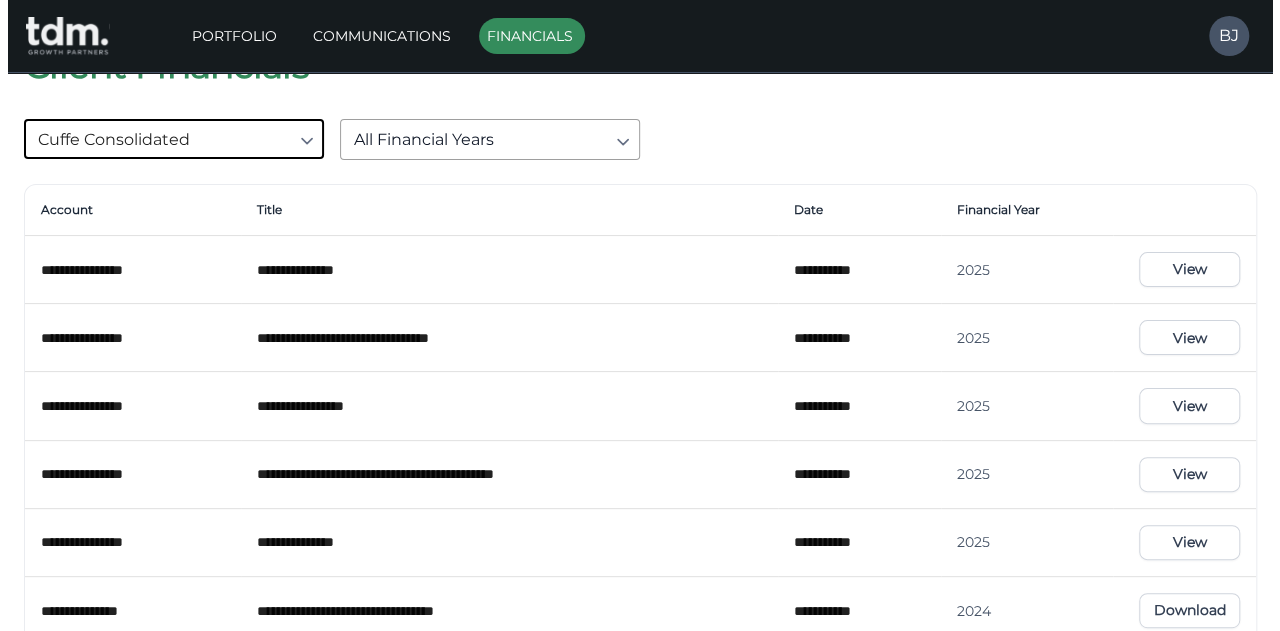 scroll, scrollTop: 100, scrollLeft: 0, axis: vertical 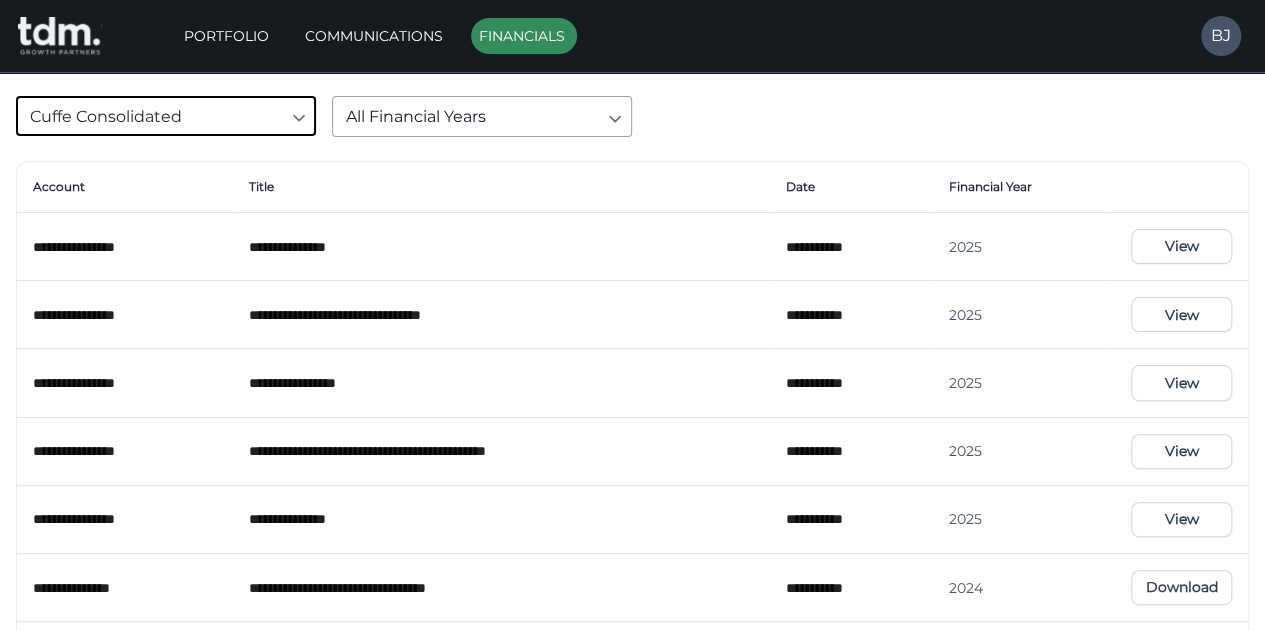 click on "View" at bounding box center [1181, 382] 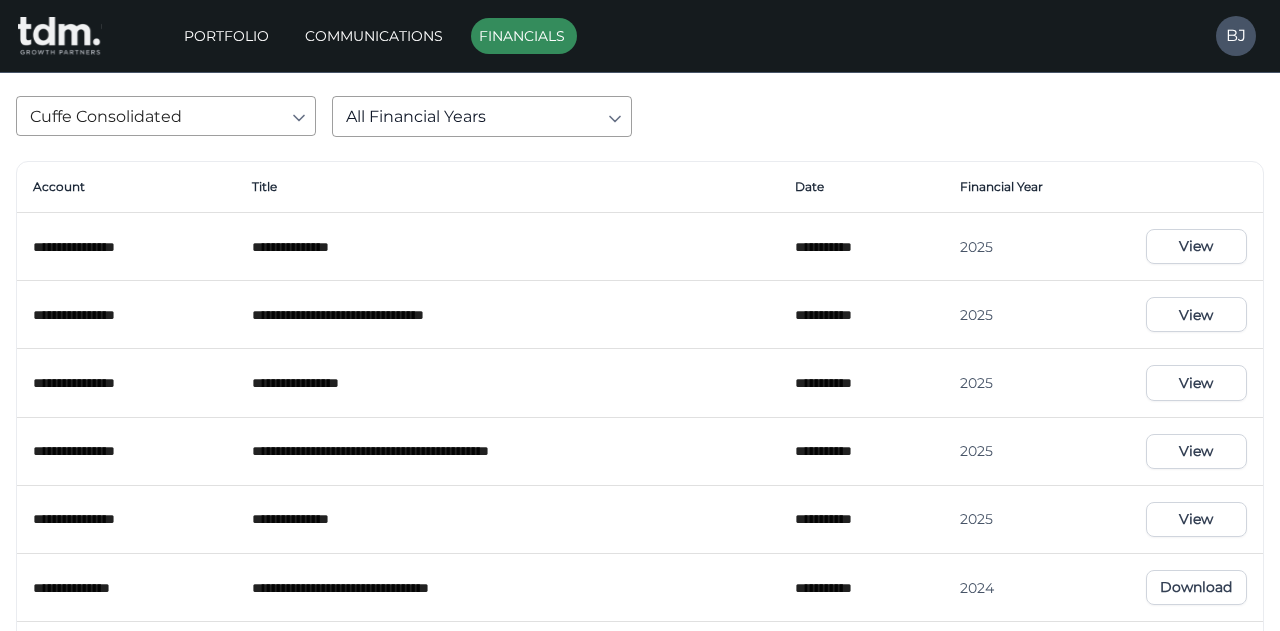 click on "**********" at bounding box center [640, 823] 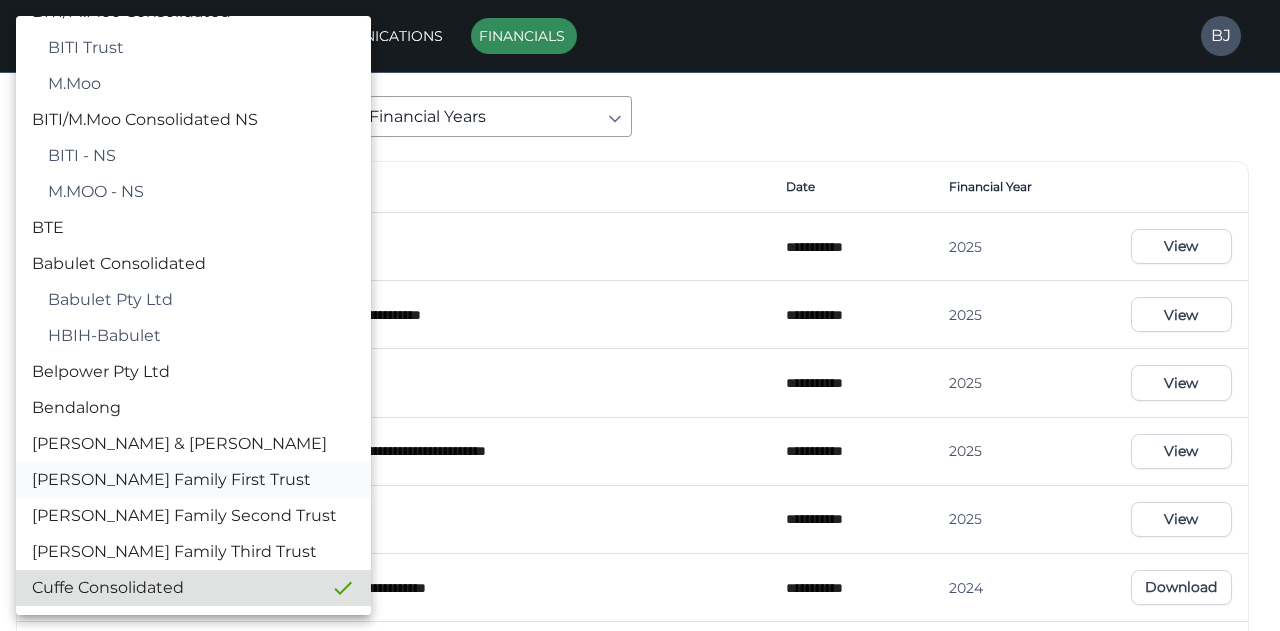 scroll, scrollTop: 182, scrollLeft: 0, axis: vertical 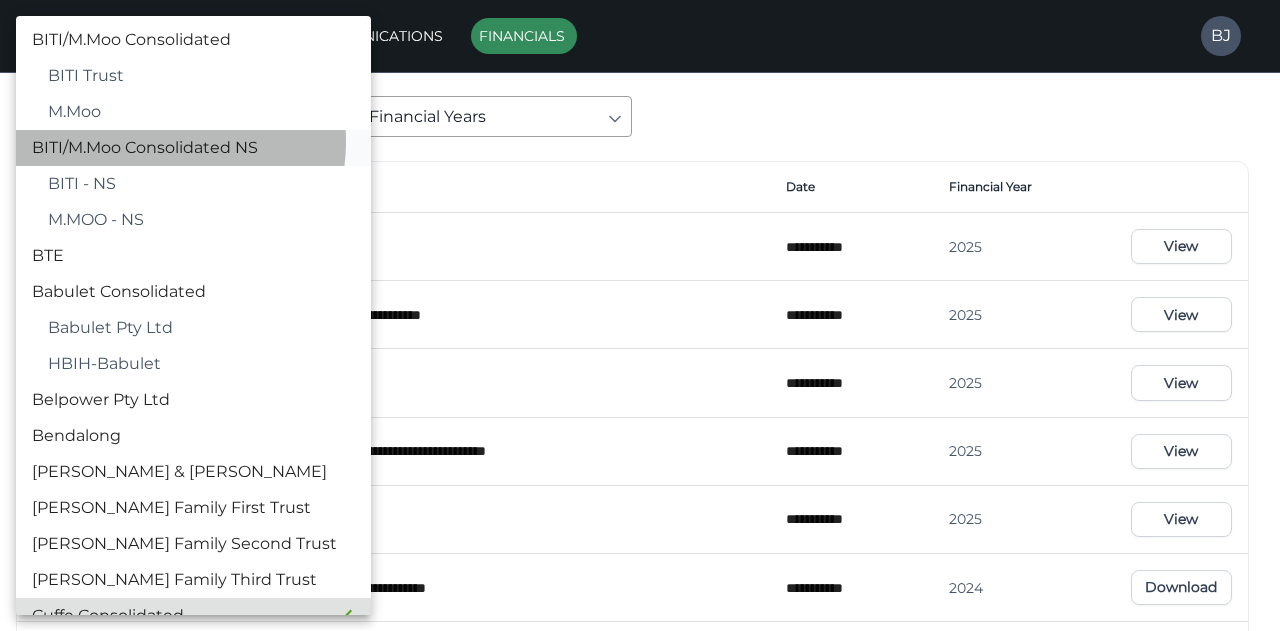 click on "BITI/M.Moo Consolidated NS" at bounding box center (193, 148) 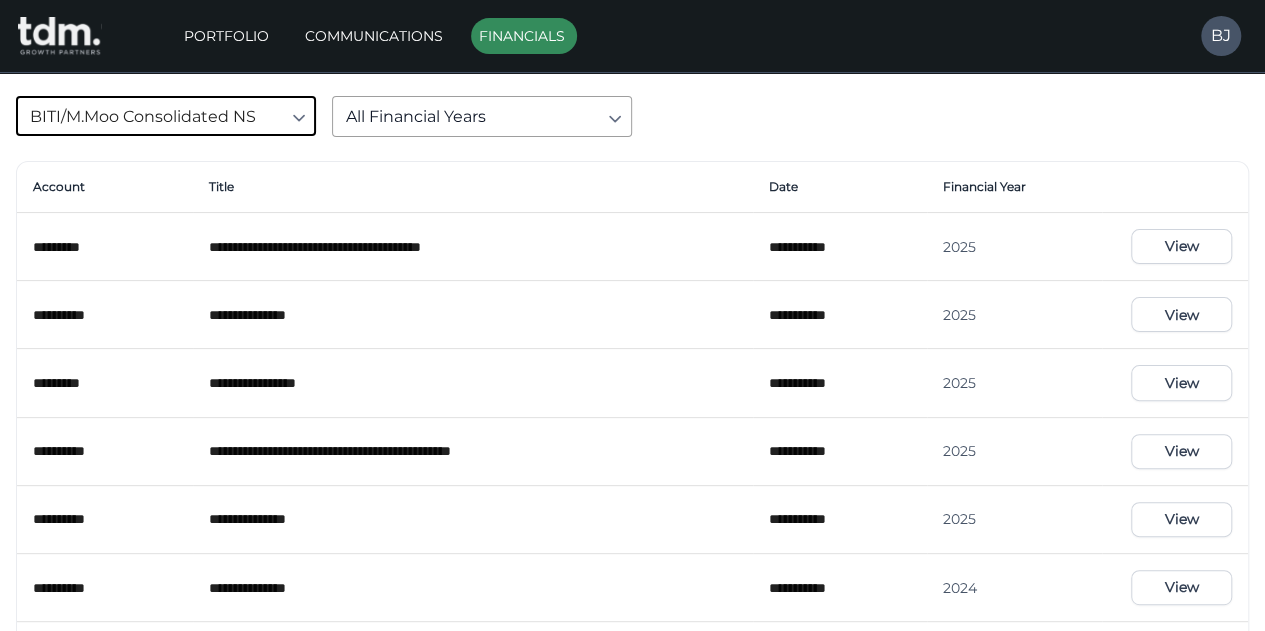click on "View" at bounding box center (1181, 382) 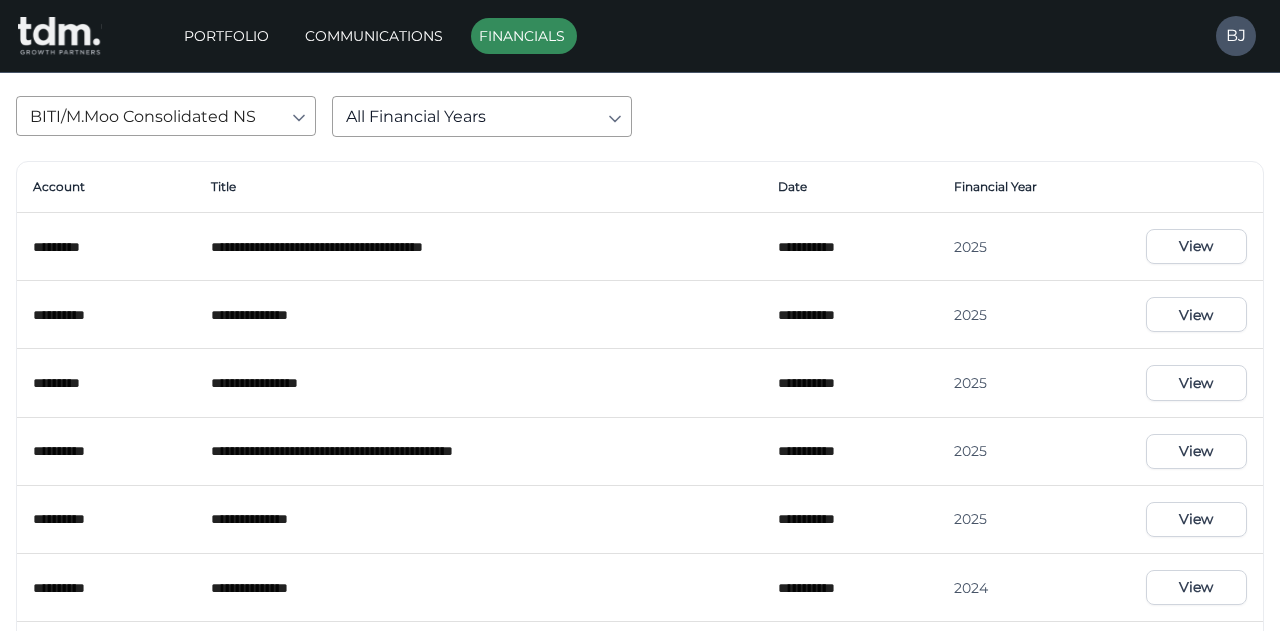 click on "**********" at bounding box center (640, 379) 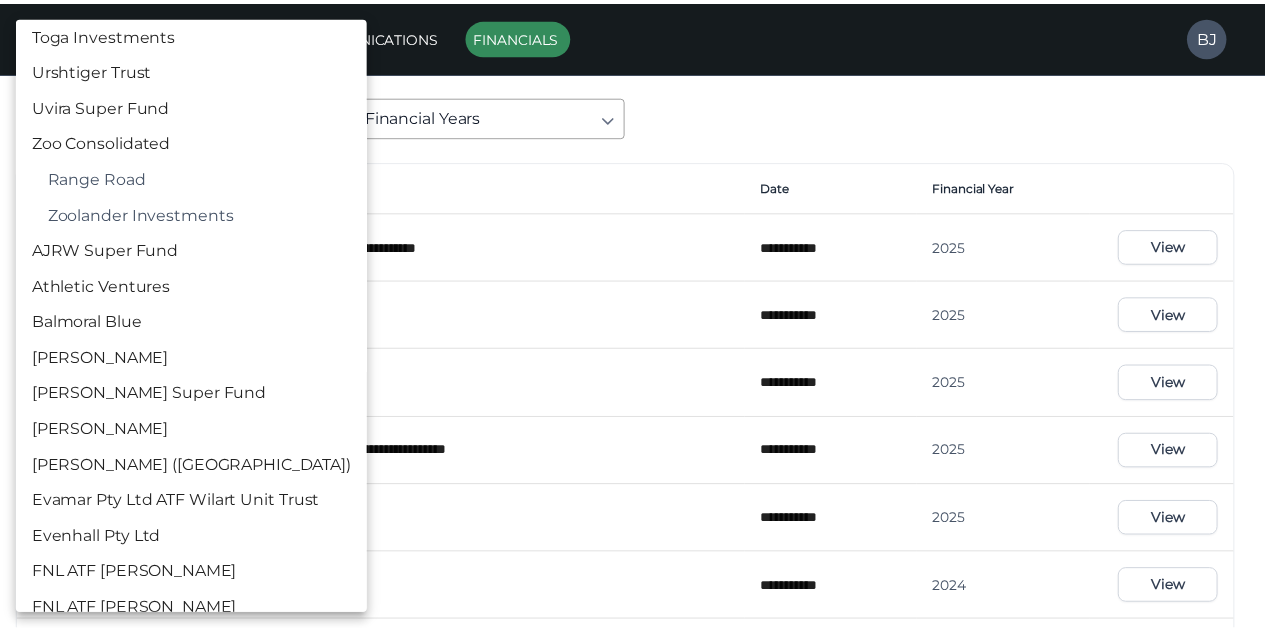 scroll, scrollTop: 3600, scrollLeft: 0, axis: vertical 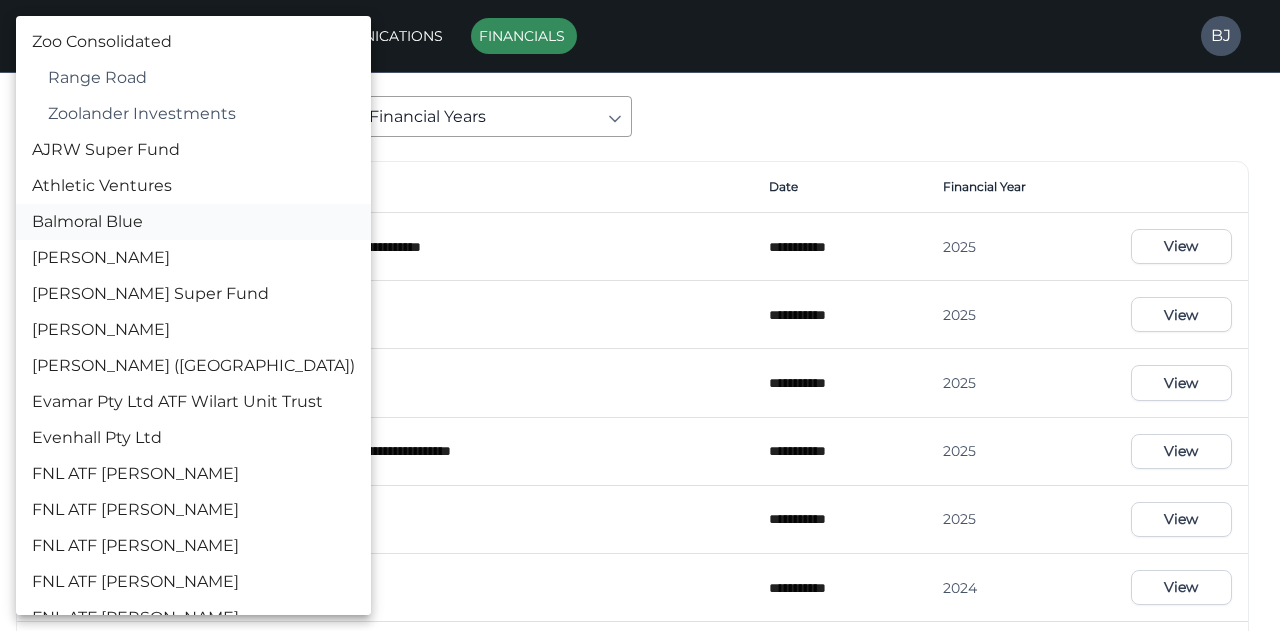 click on "Balmoral Blue" at bounding box center (193, 222) 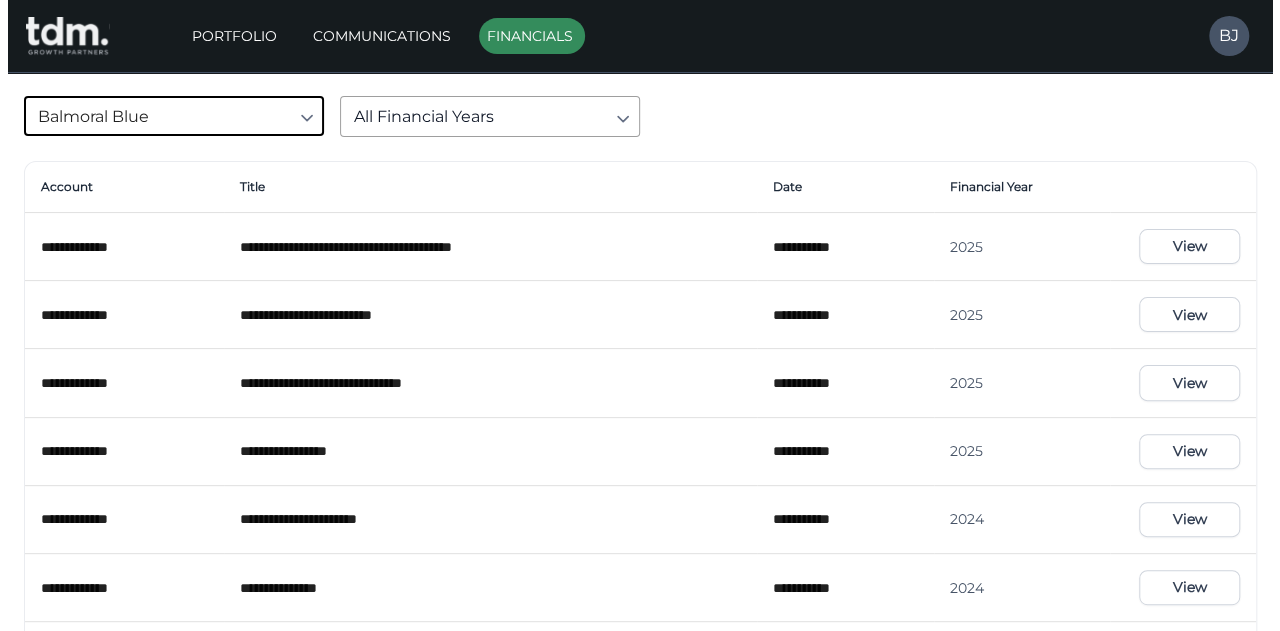 scroll, scrollTop: 0, scrollLeft: 0, axis: both 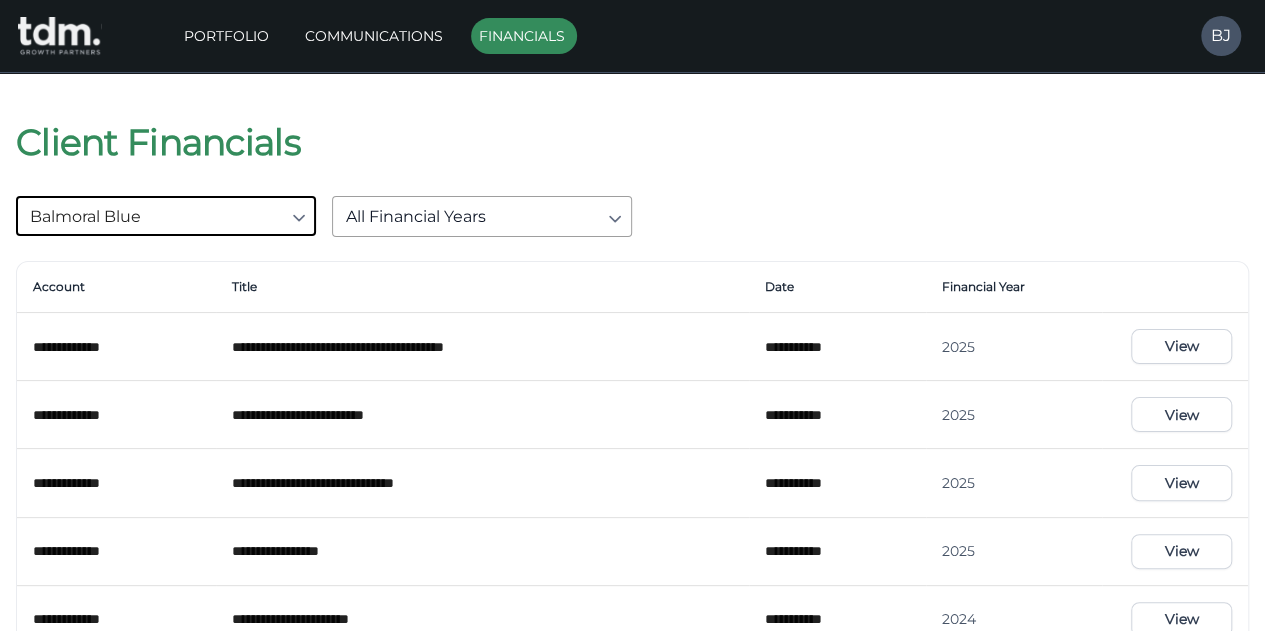 click on "View" at bounding box center [1181, 551] 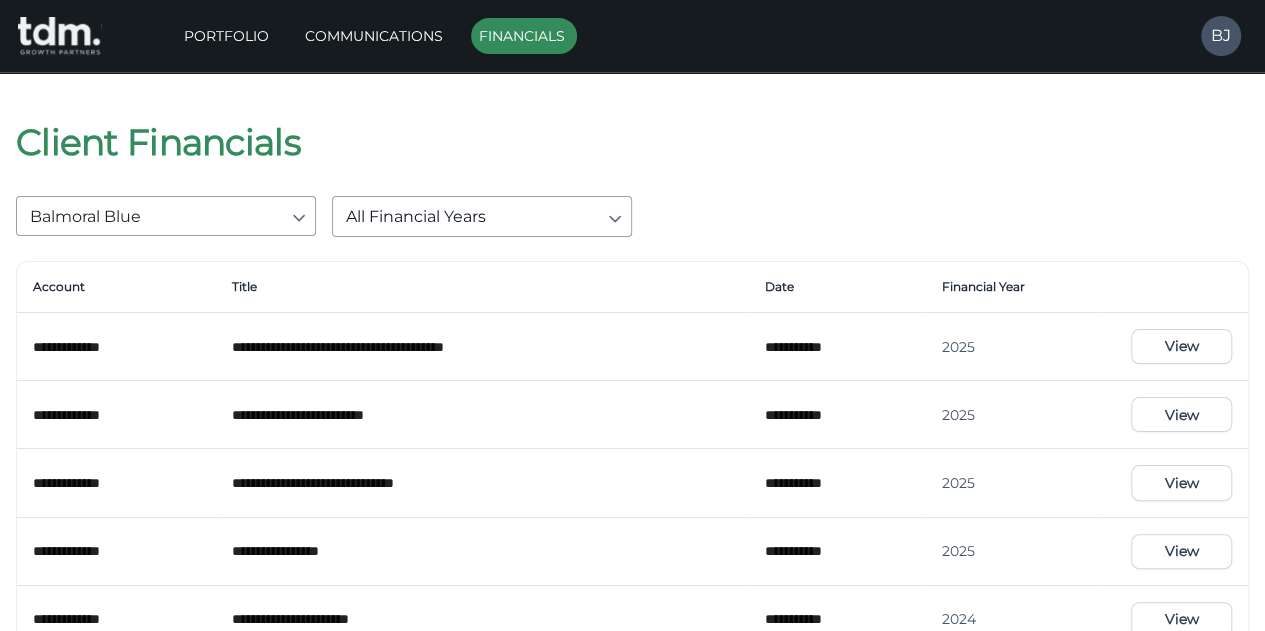 click on "**********" at bounding box center (632, 445) 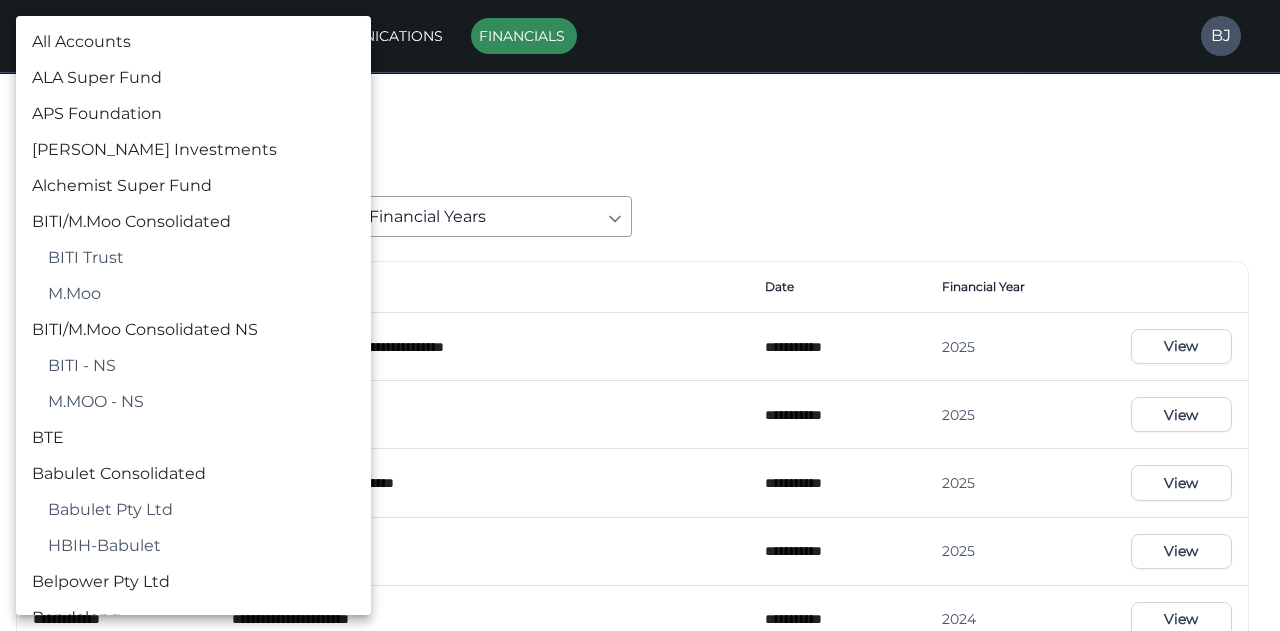 scroll, scrollTop: 3506, scrollLeft: 0, axis: vertical 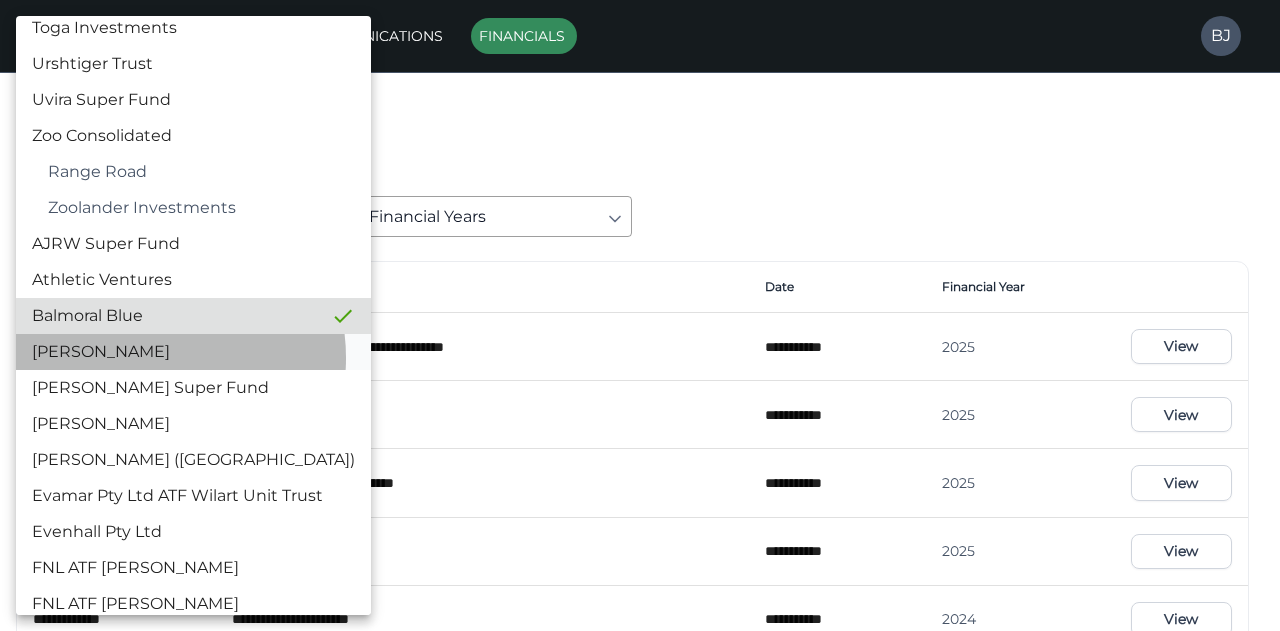 click on "[PERSON_NAME]" at bounding box center [193, 352] 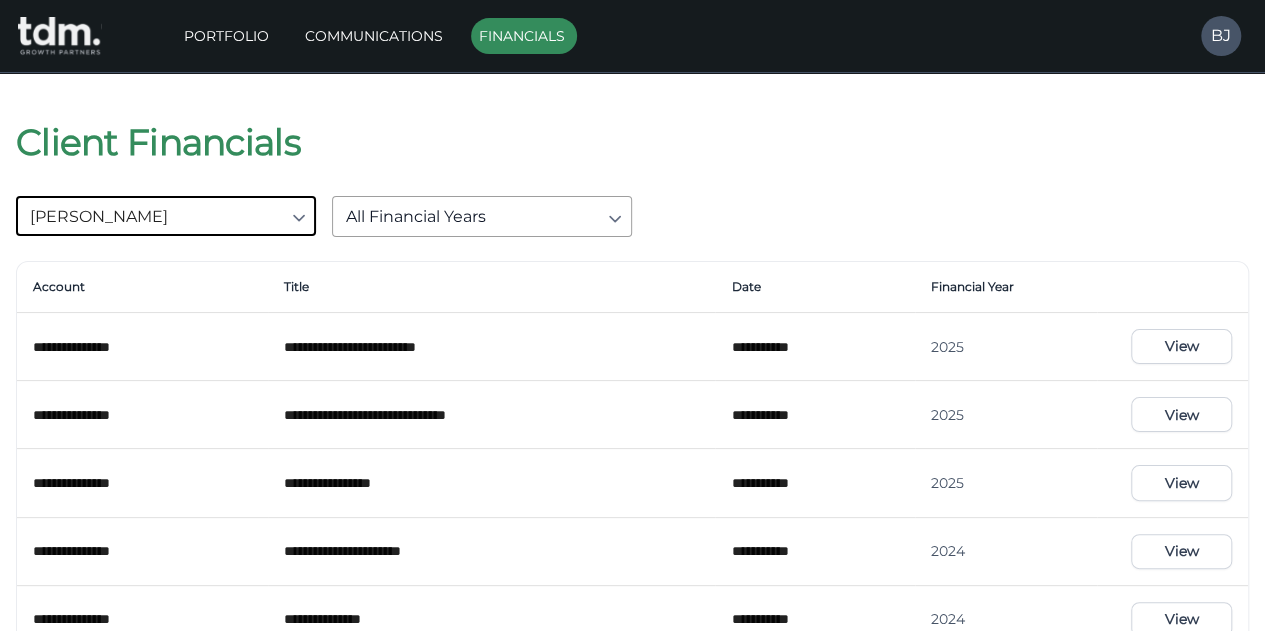 click on "View" at bounding box center [1181, 482] 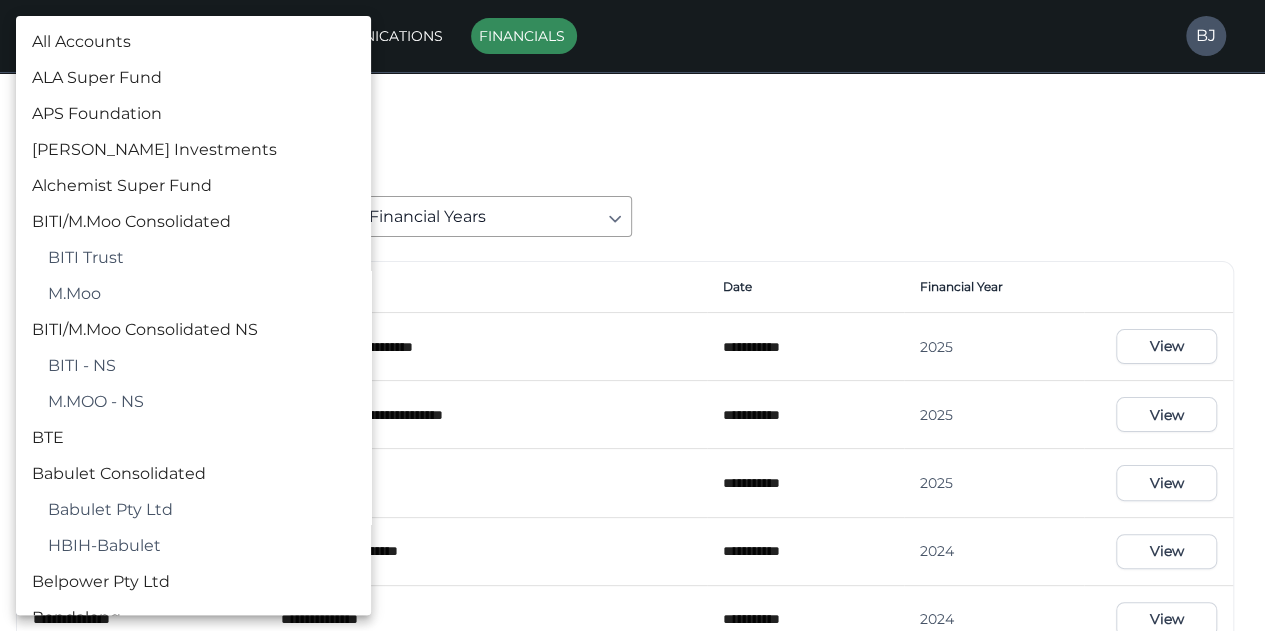 click on "**********" at bounding box center [632, 411] 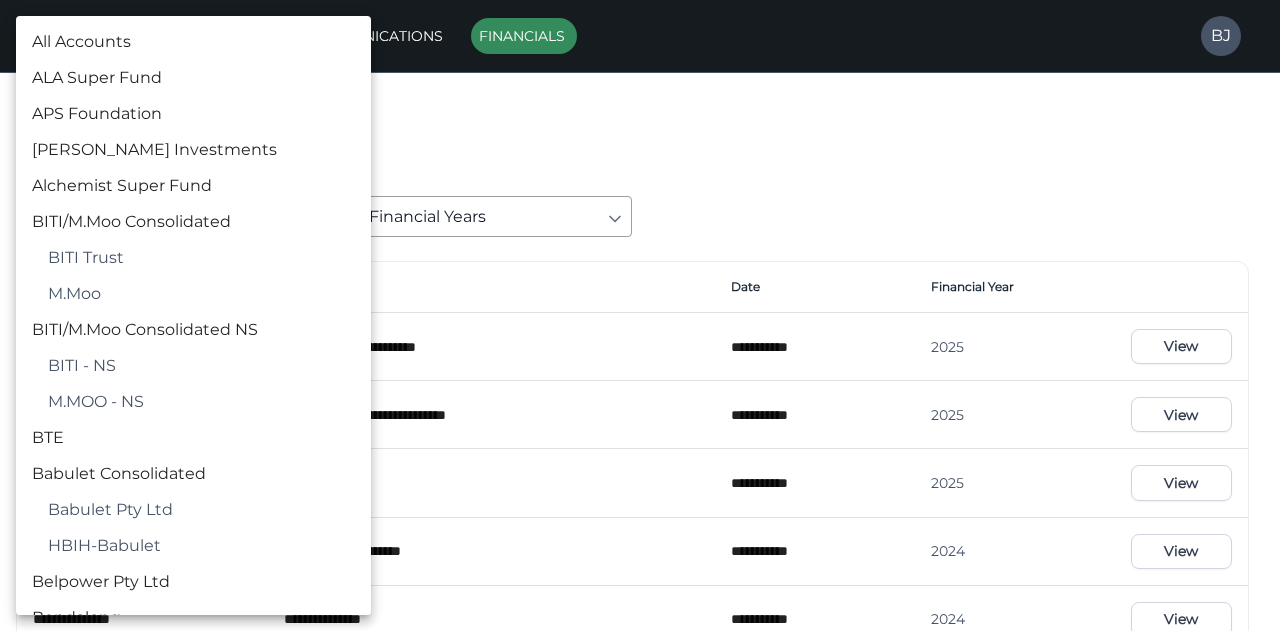 scroll, scrollTop: 3542, scrollLeft: 0, axis: vertical 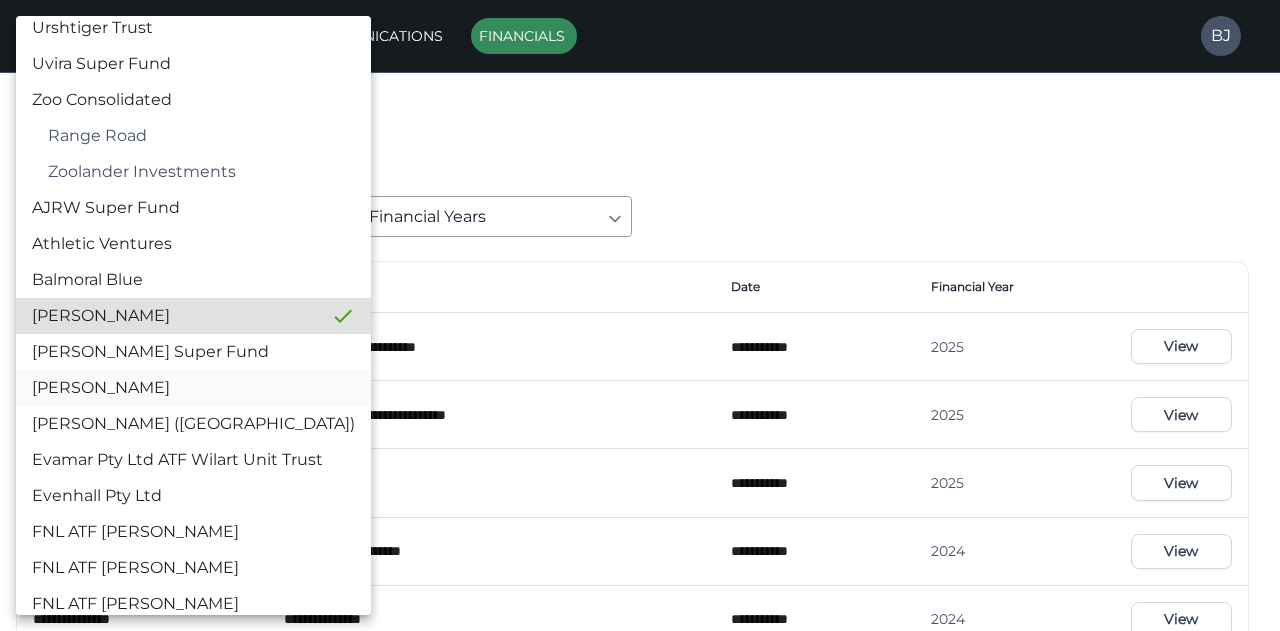 click on "[PERSON_NAME]" at bounding box center [193, 388] 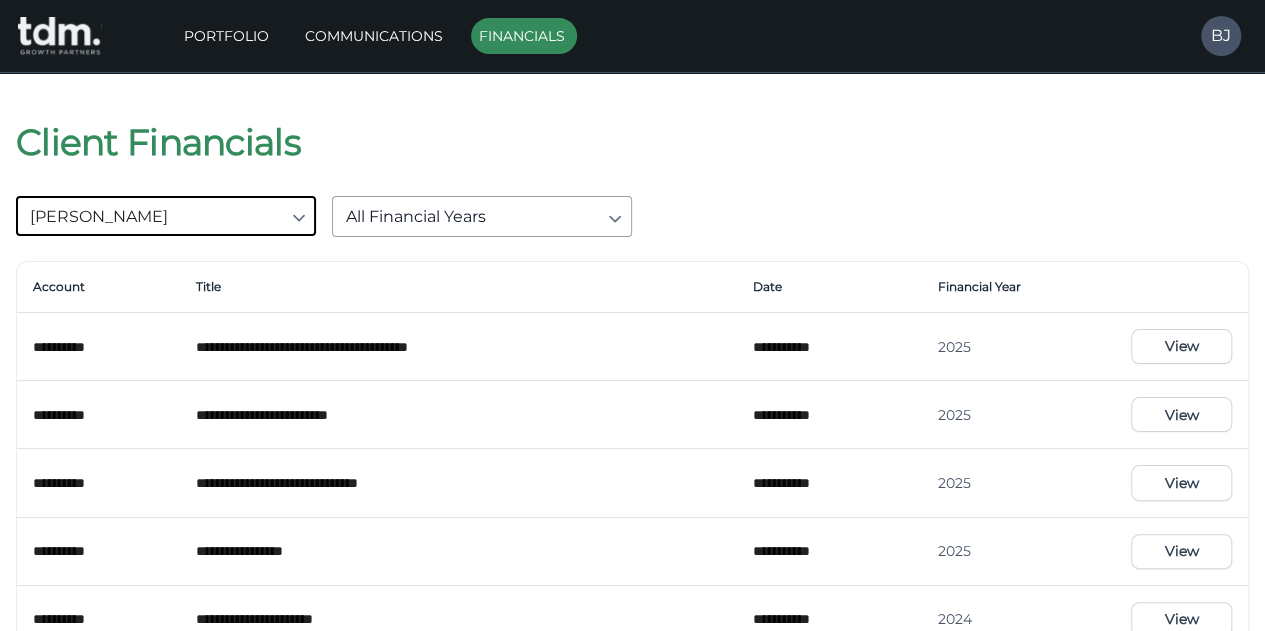 click on "View" at bounding box center (1181, 551) 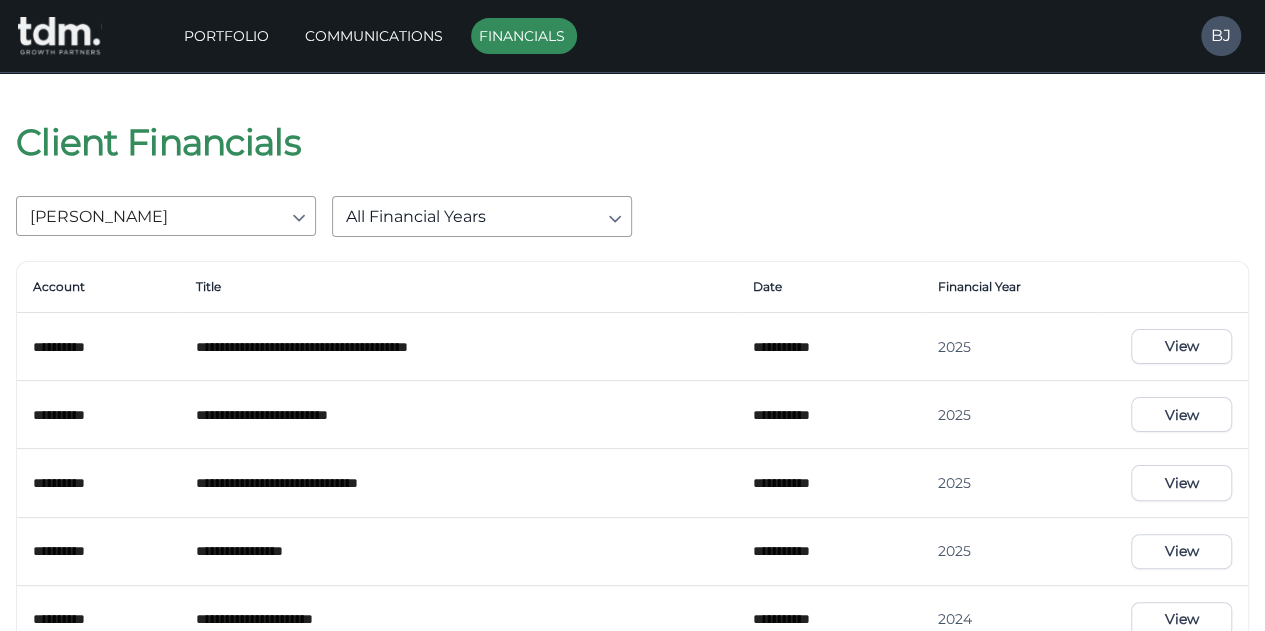 click on "**********" at bounding box center (632, 445) 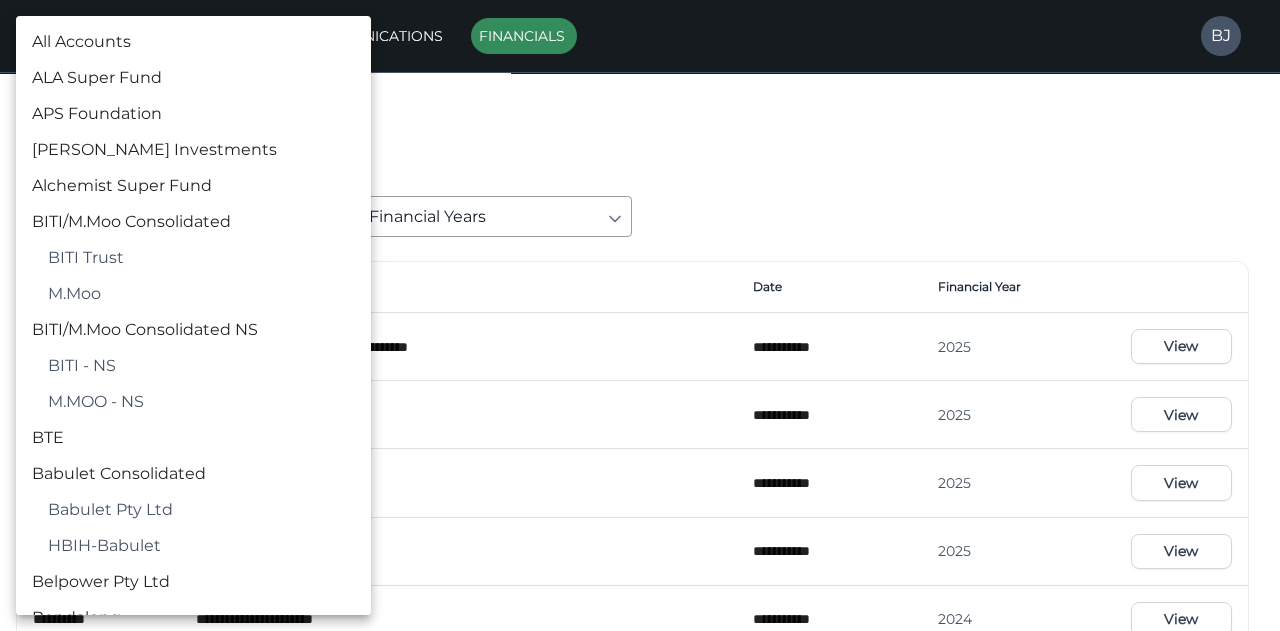 scroll, scrollTop: 3614, scrollLeft: 0, axis: vertical 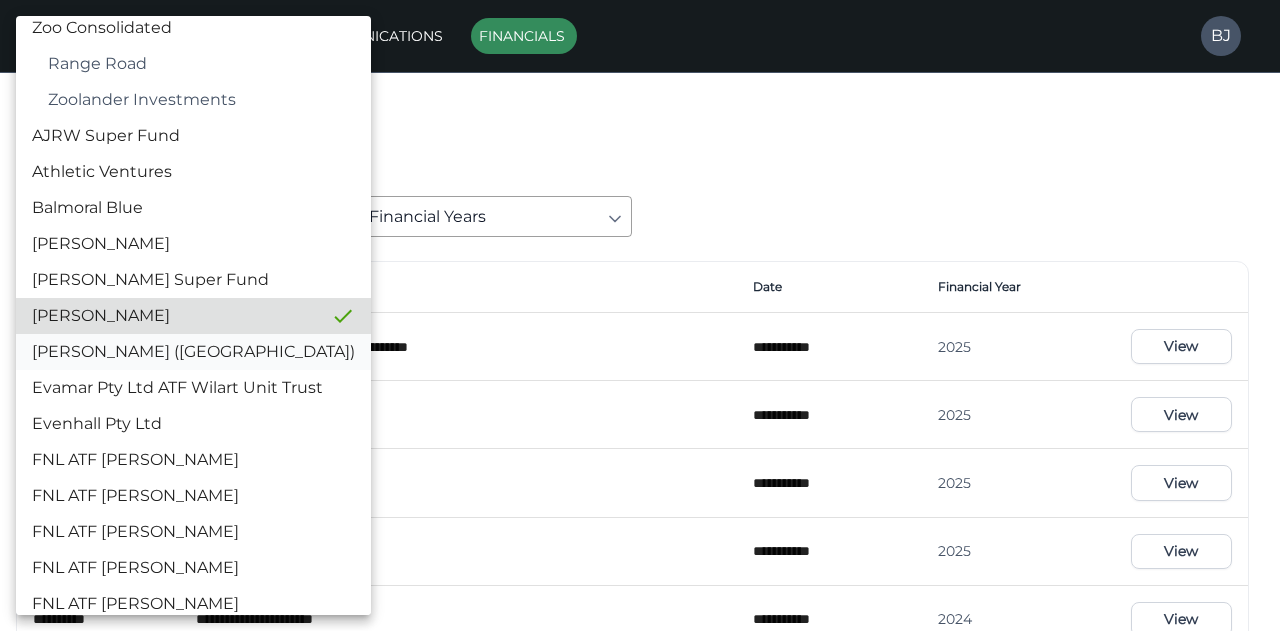 click on "[PERSON_NAME] ([GEOGRAPHIC_DATA])" at bounding box center (193, 352) 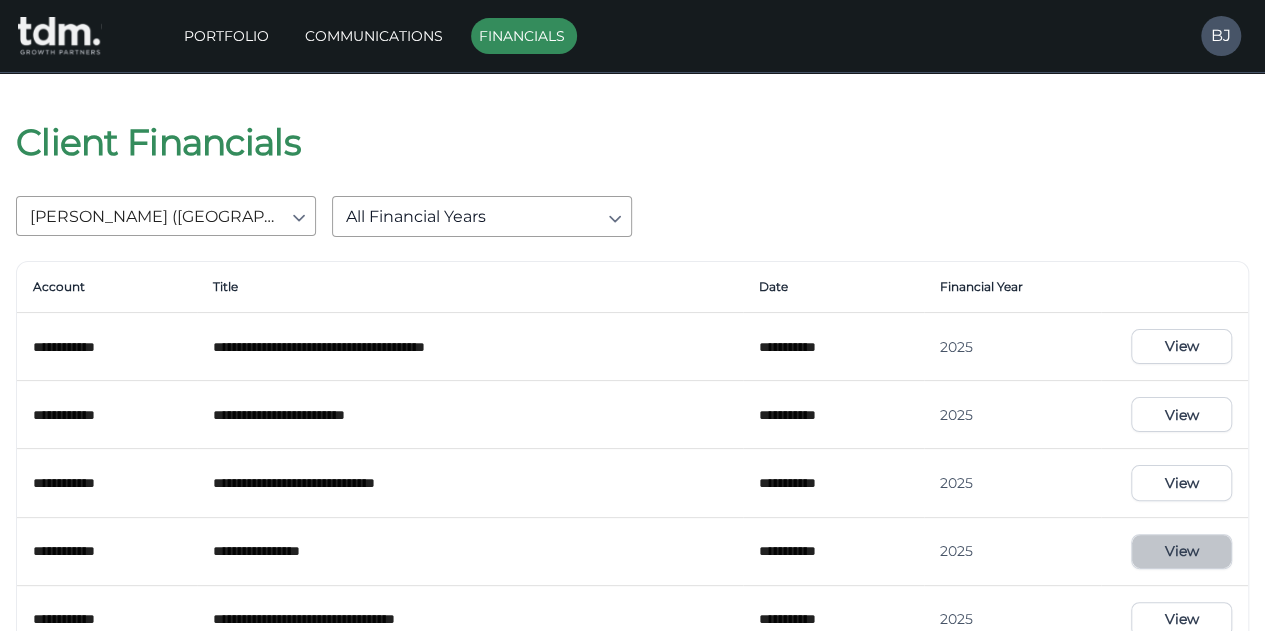 click on "View" at bounding box center [1181, 551] 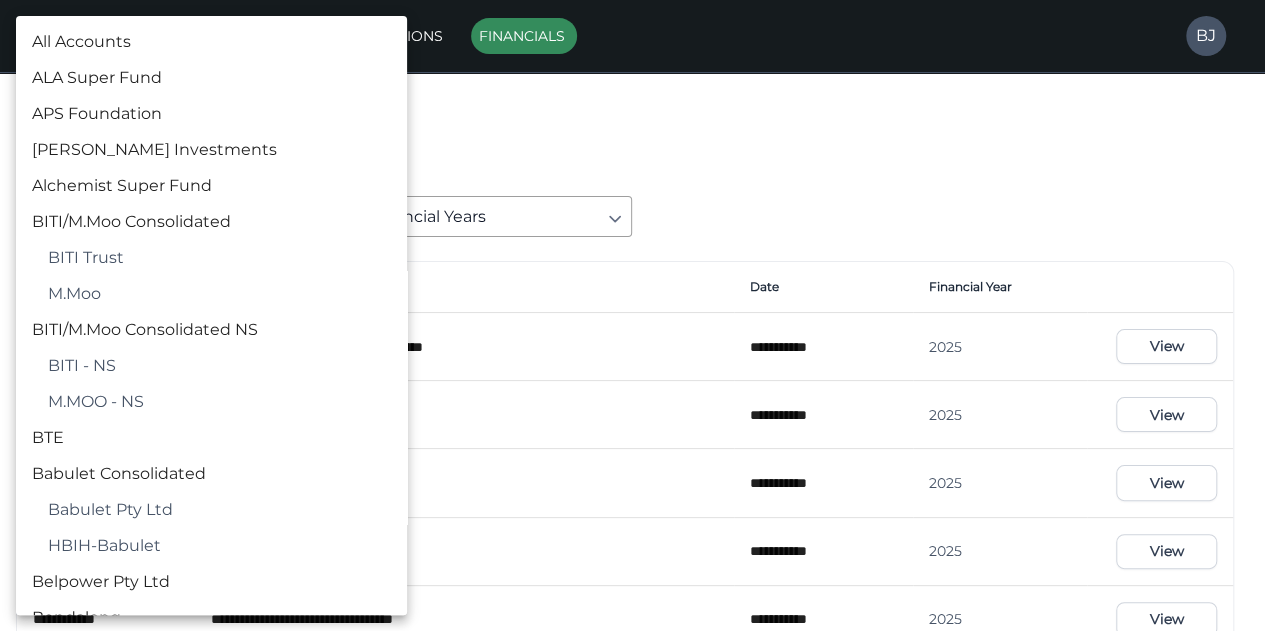 click on "**********" at bounding box center [632, 514] 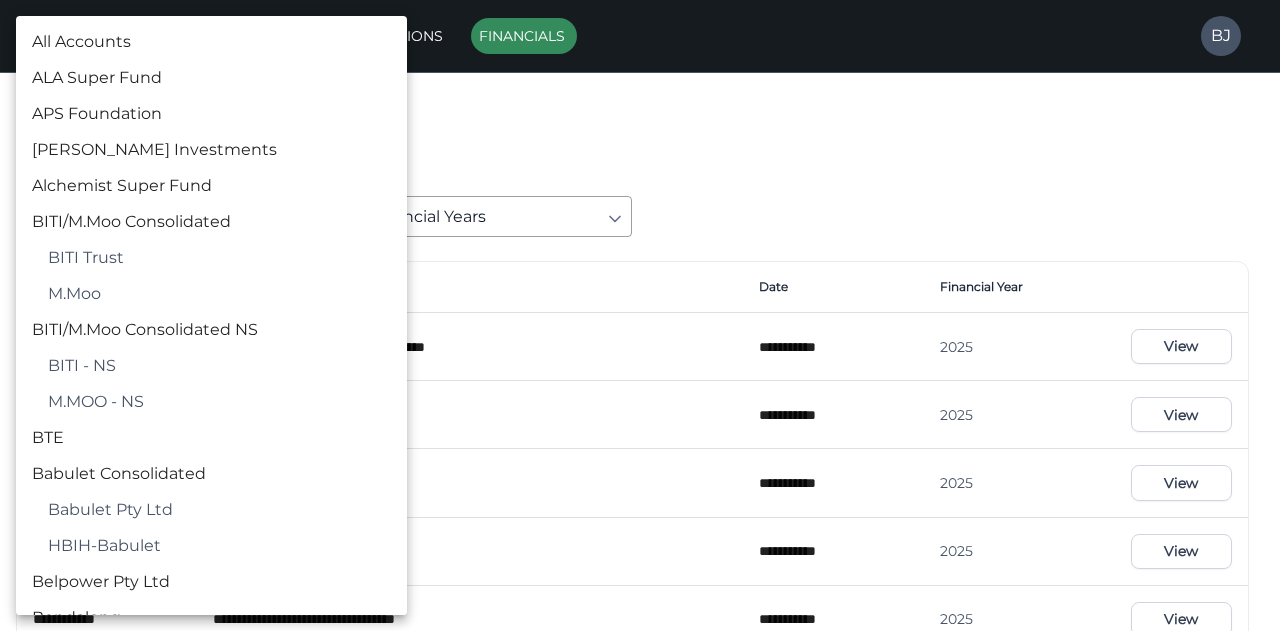 scroll, scrollTop: 3650, scrollLeft: 0, axis: vertical 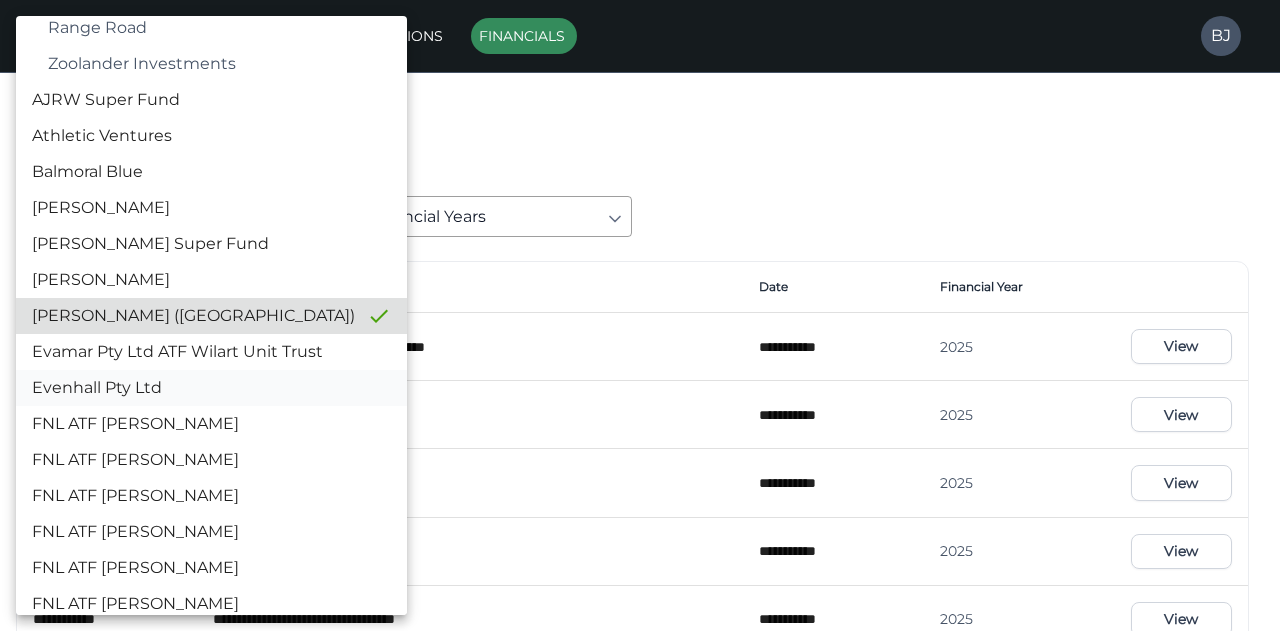 click on "Evenhall Pty Ltd" at bounding box center (211, 388) 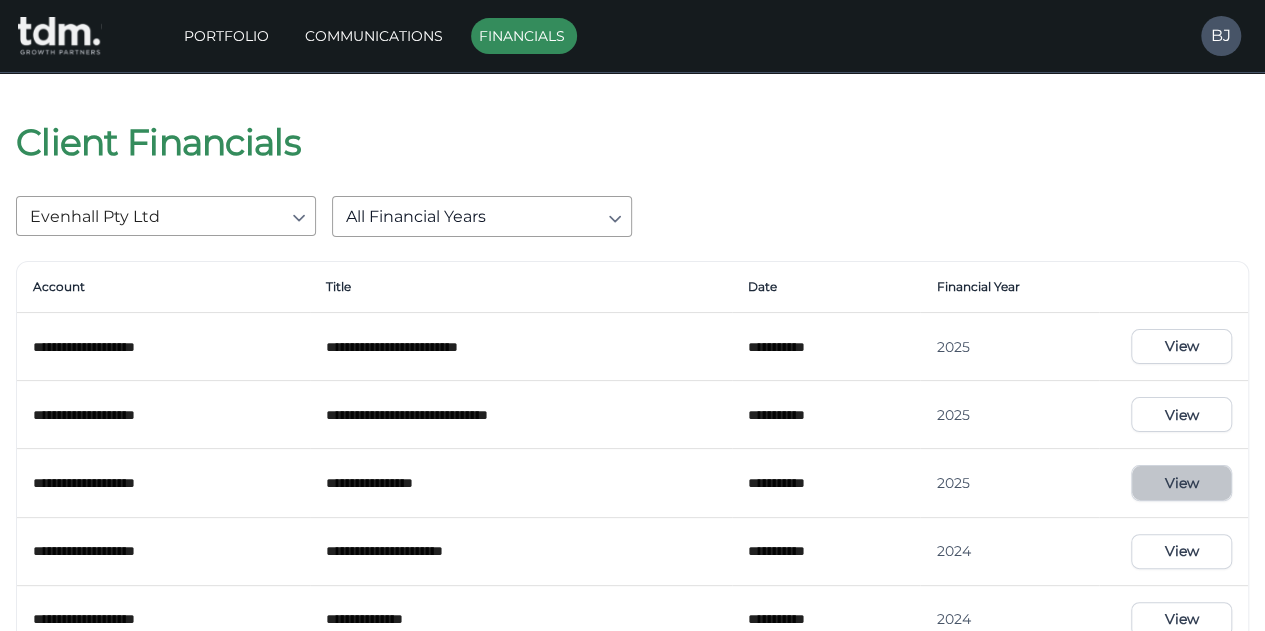 click on "View" at bounding box center (1181, 482) 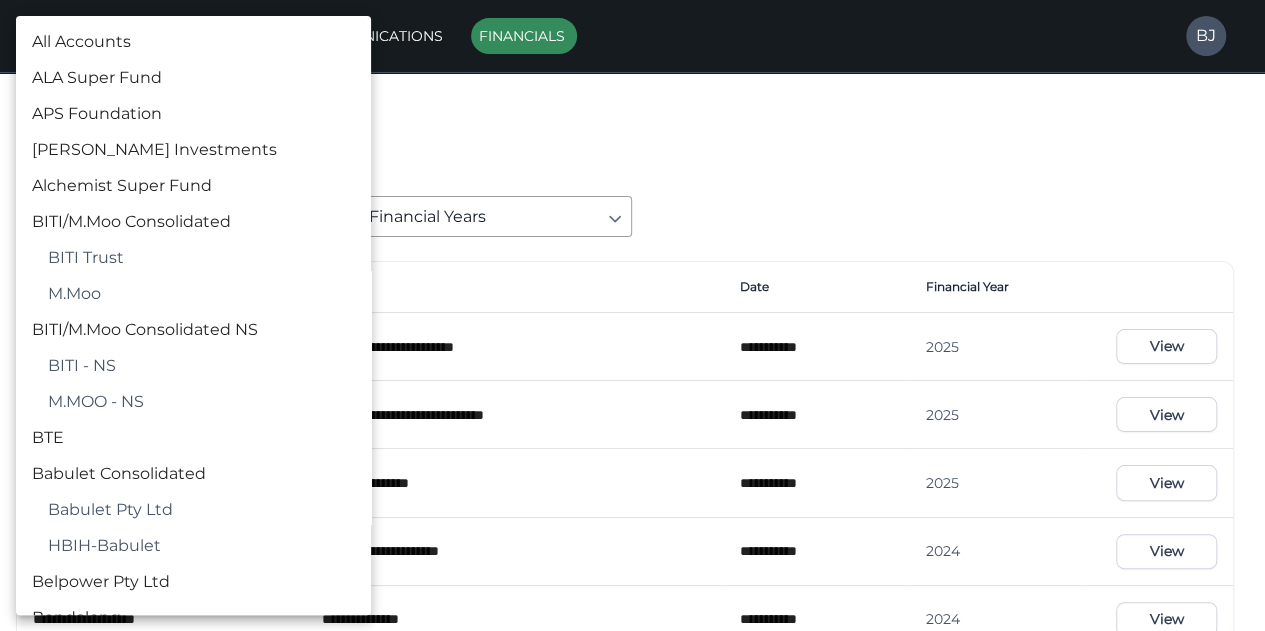 click on "**********" at bounding box center [632, 411] 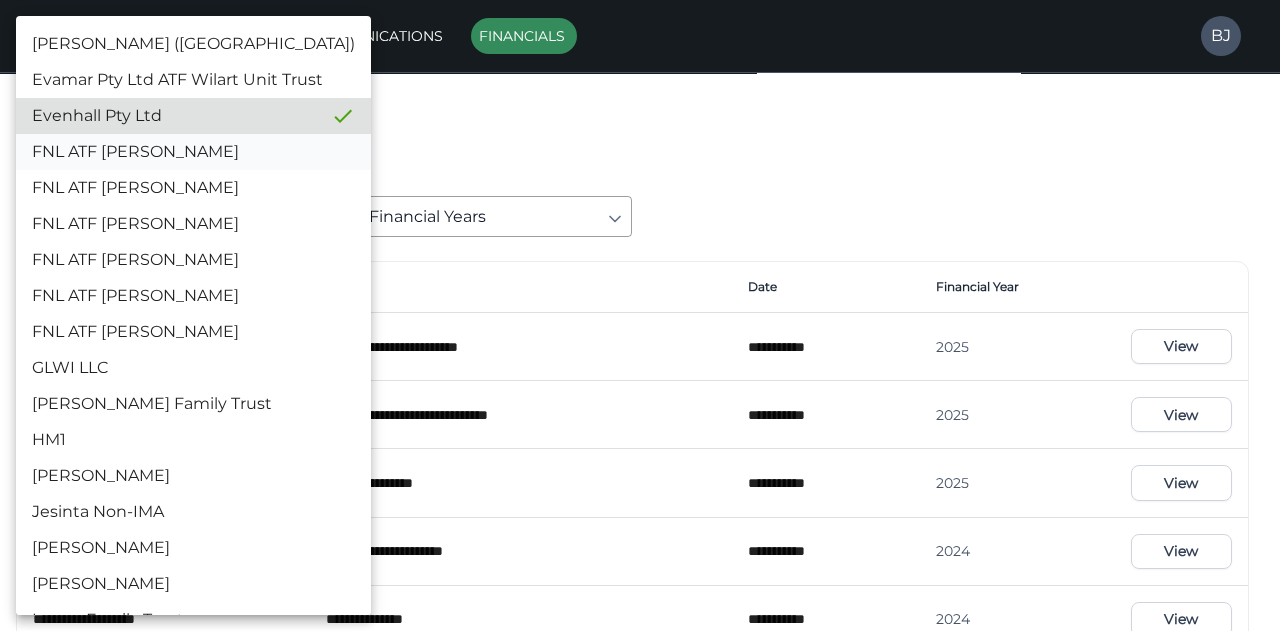 scroll, scrollTop: 4022, scrollLeft: 0, axis: vertical 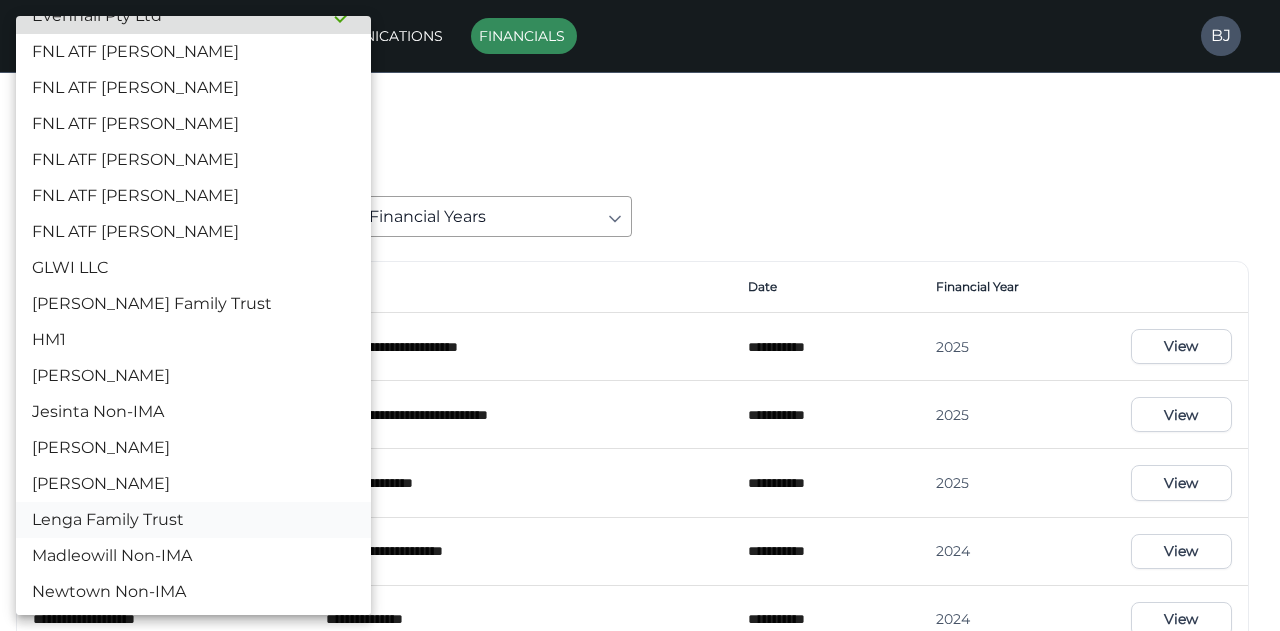 click on "Lenga Family Trust" at bounding box center [193, 520] 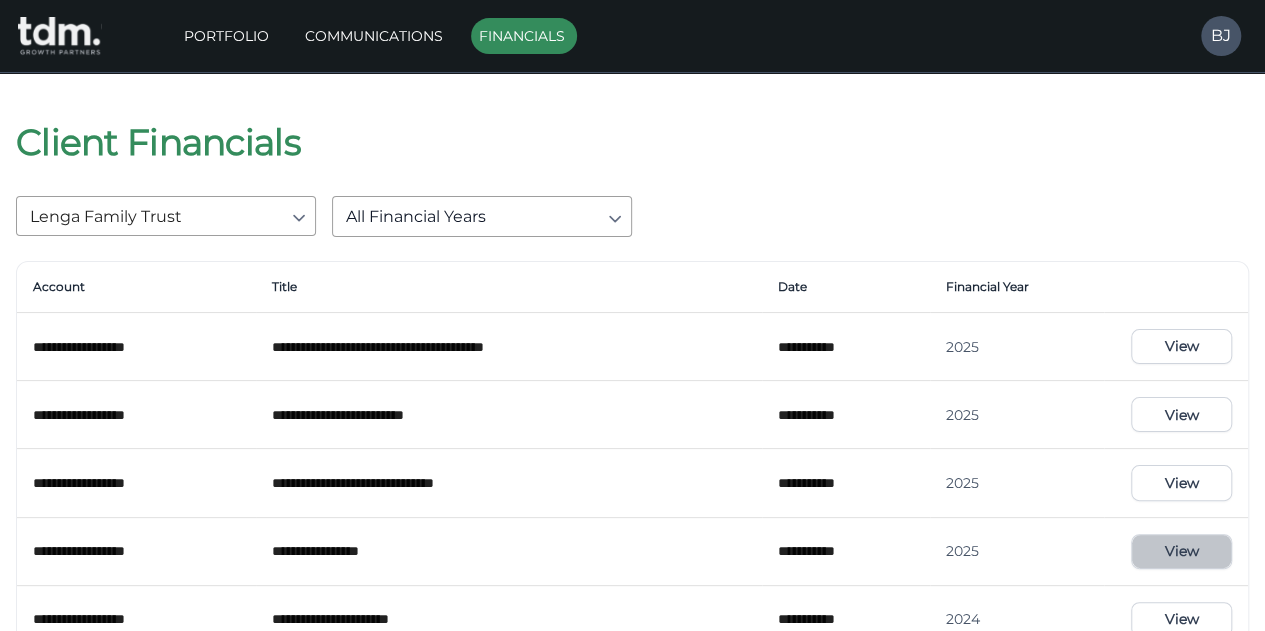 click on "View" at bounding box center (1181, 551) 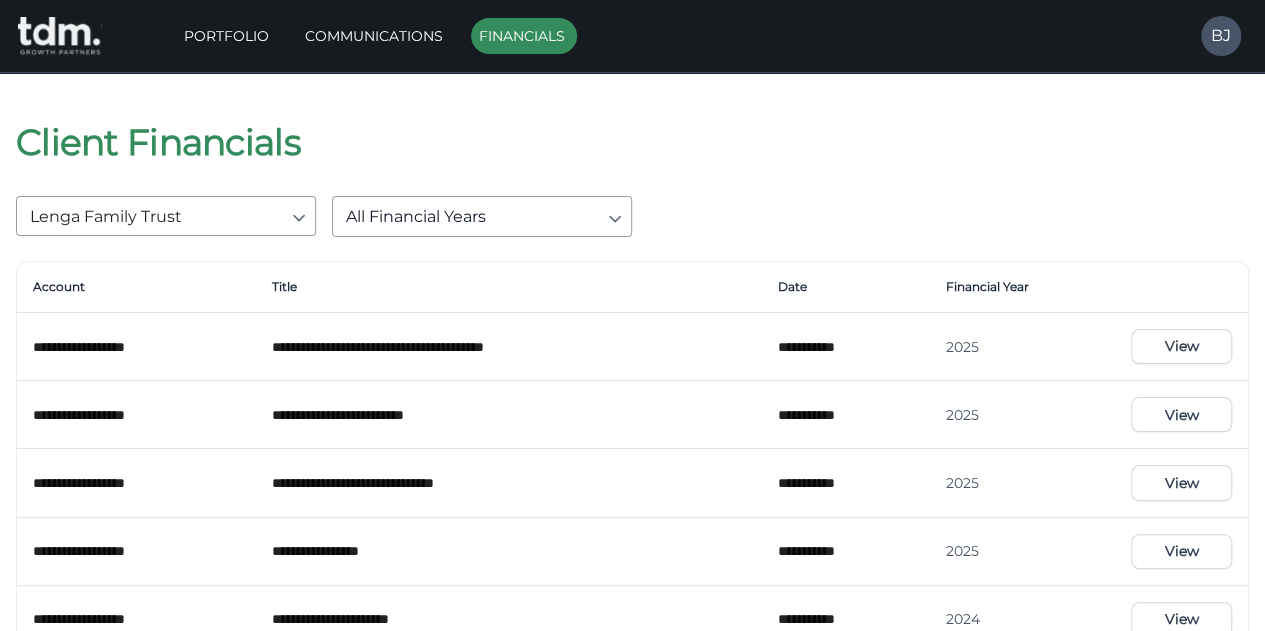 click on "**********" at bounding box center (632, 445) 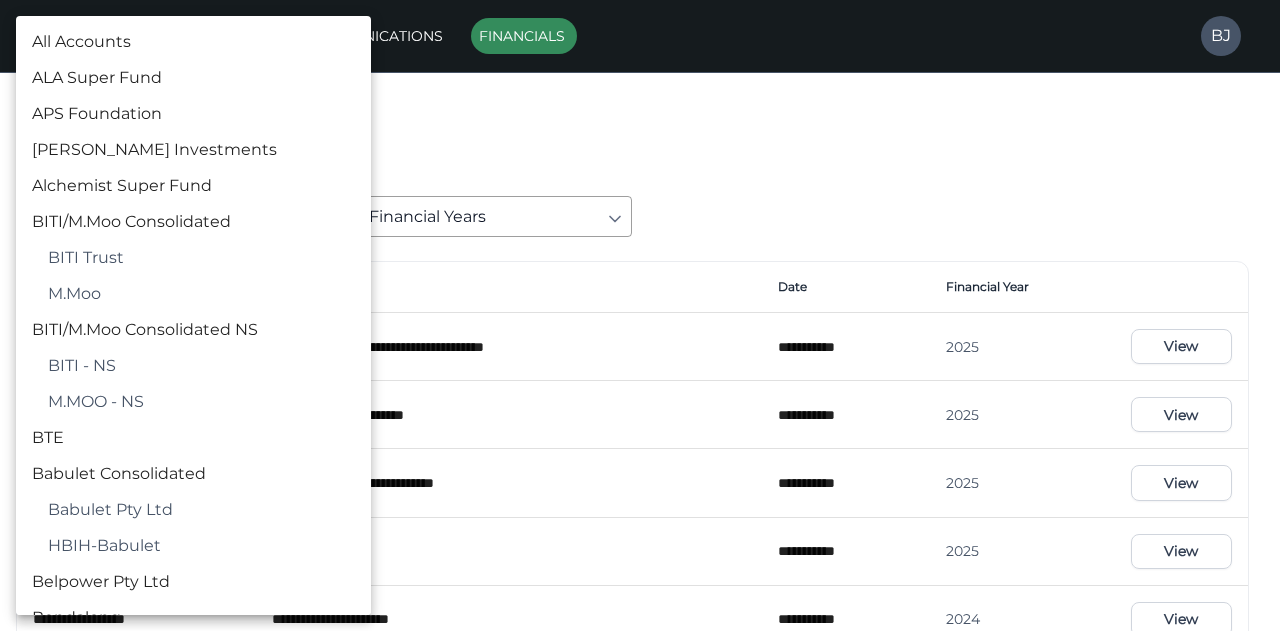 scroll, scrollTop: 4226, scrollLeft: 0, axis: vertical 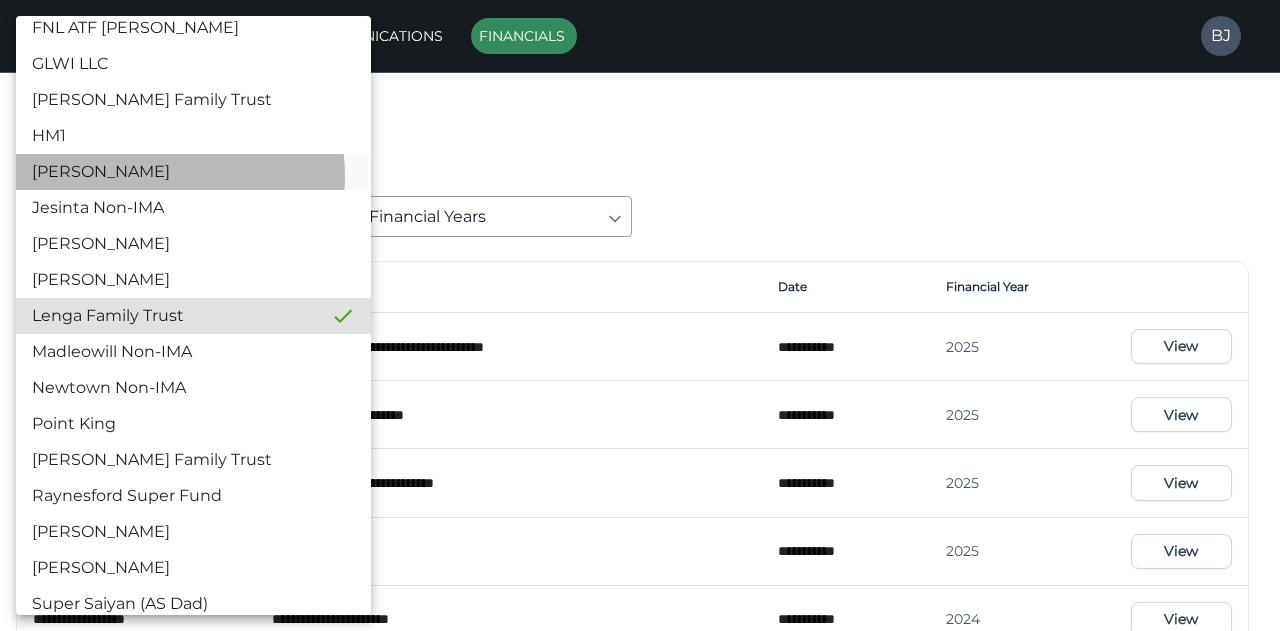 click on "[PERSON_NAME]" at bounding box center (193, 172) 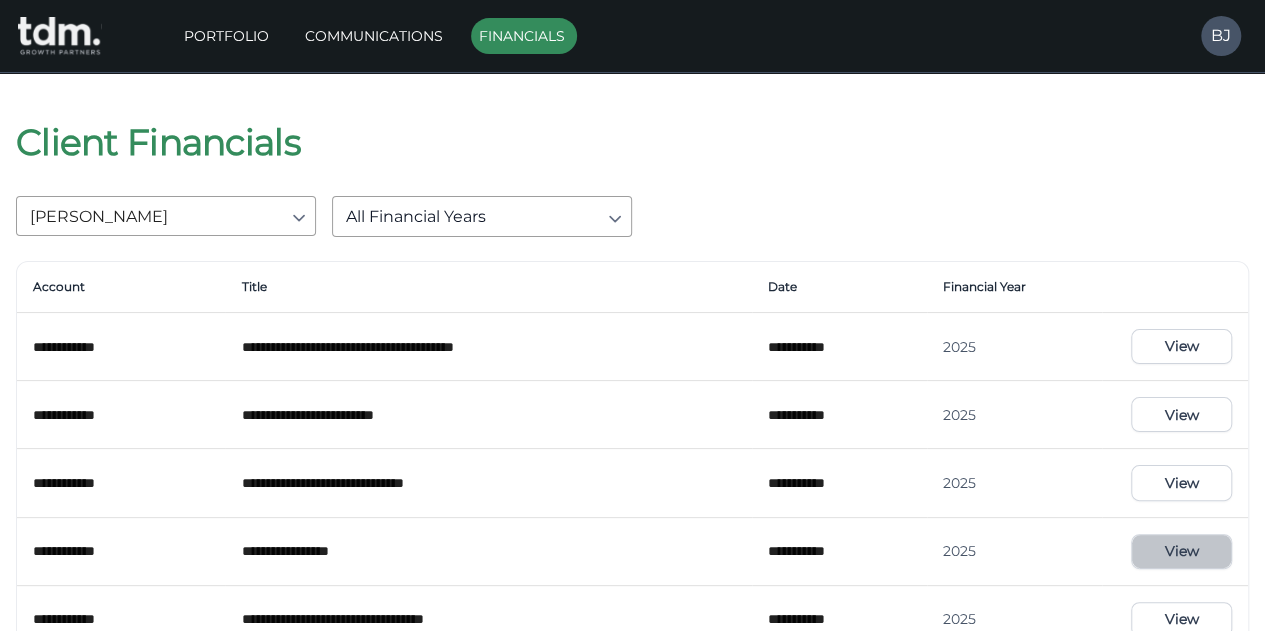 click on "View" at bounding box center [1181, 551] 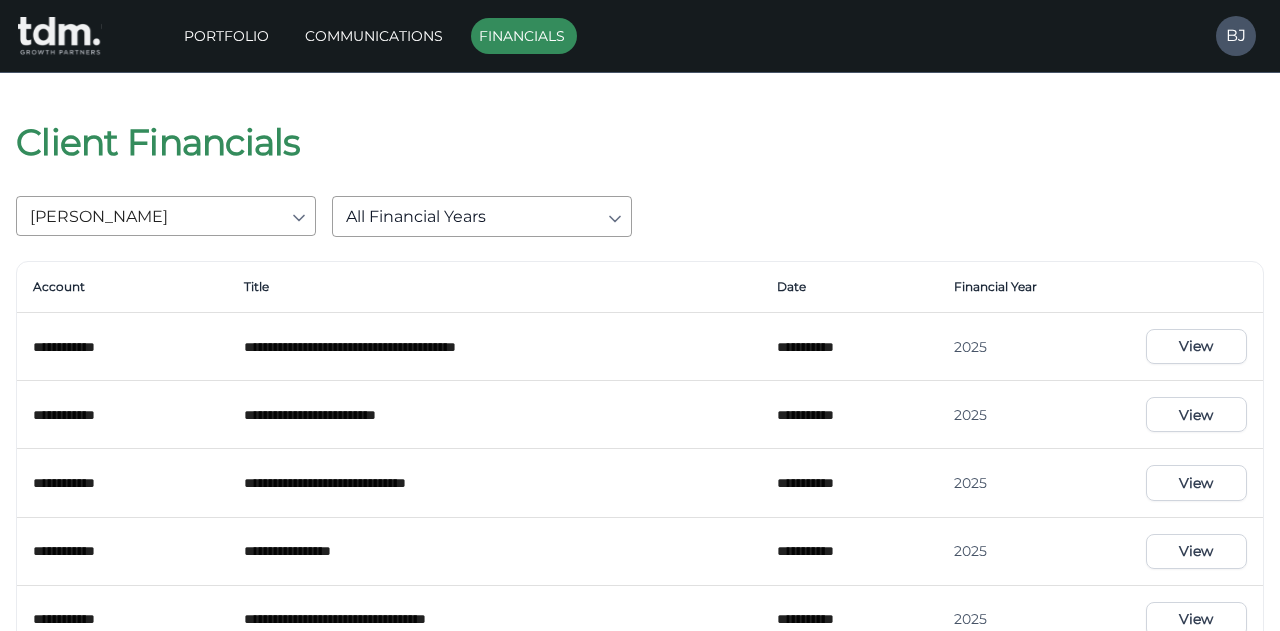 click on "**********" at bounding box center [640, 514] 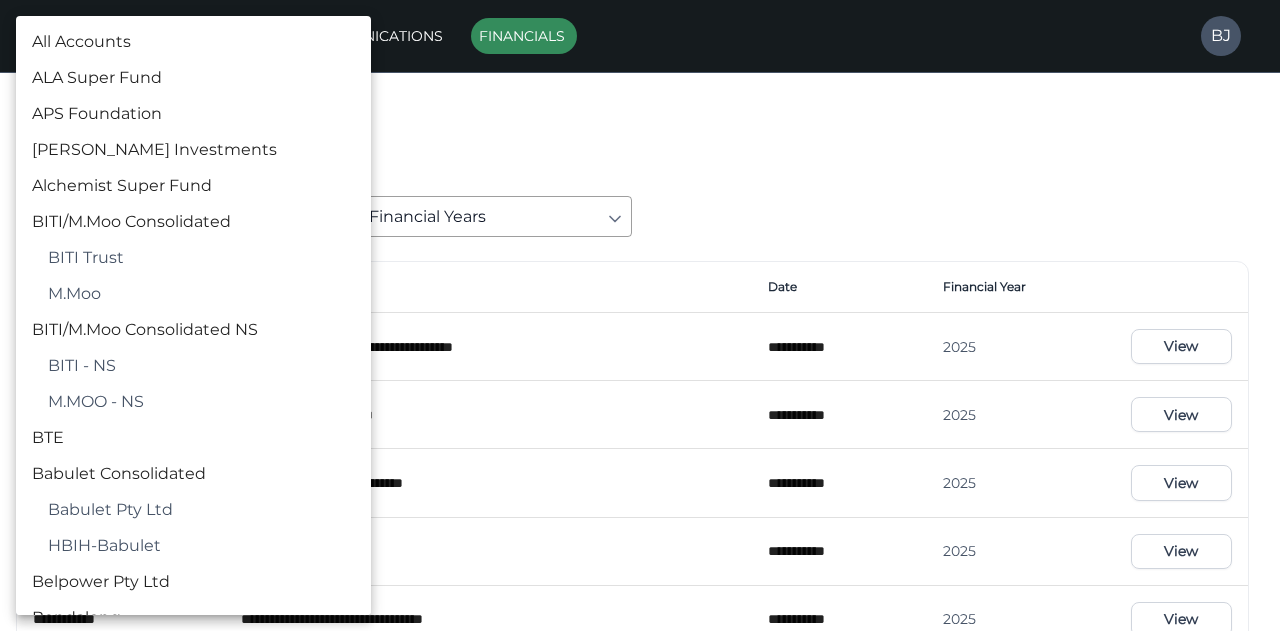 scroll, scrollTop: 4082, scrollLeft: 0, axis: vertical 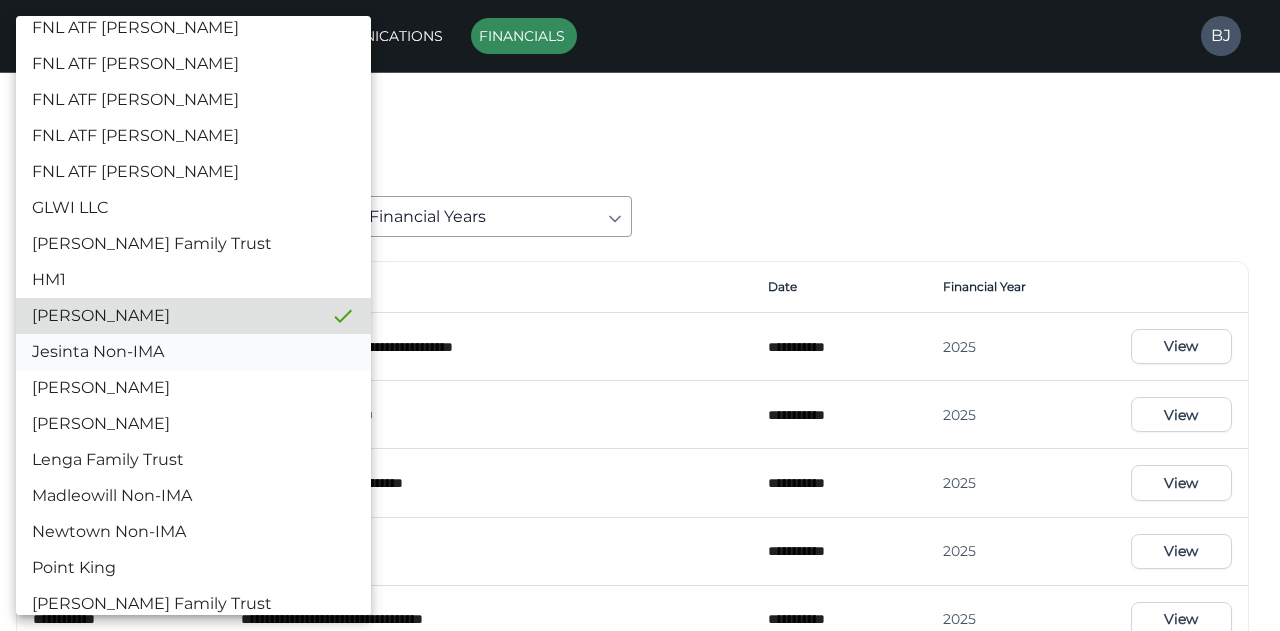 click on "Jesinta Non-IMA" at bounding box center [193, 352] 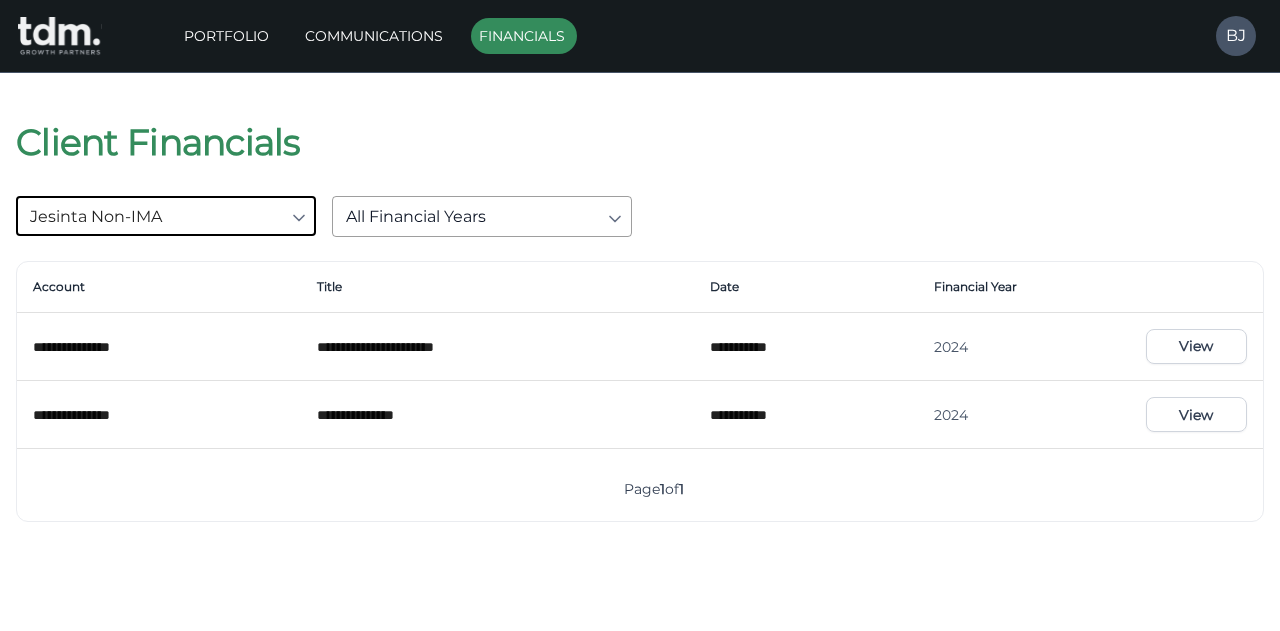 click on "**********" at bounding box center (640, 309) 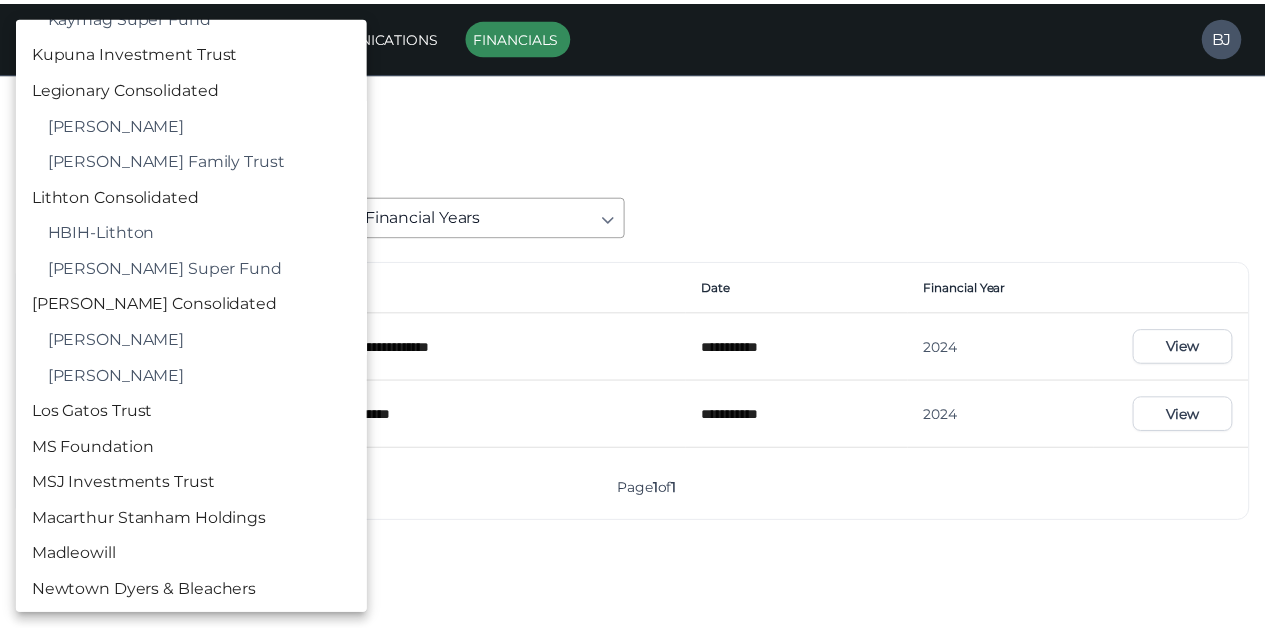 scroll, scrollTop: 1418, scrollLeft: 0, axis: vertical 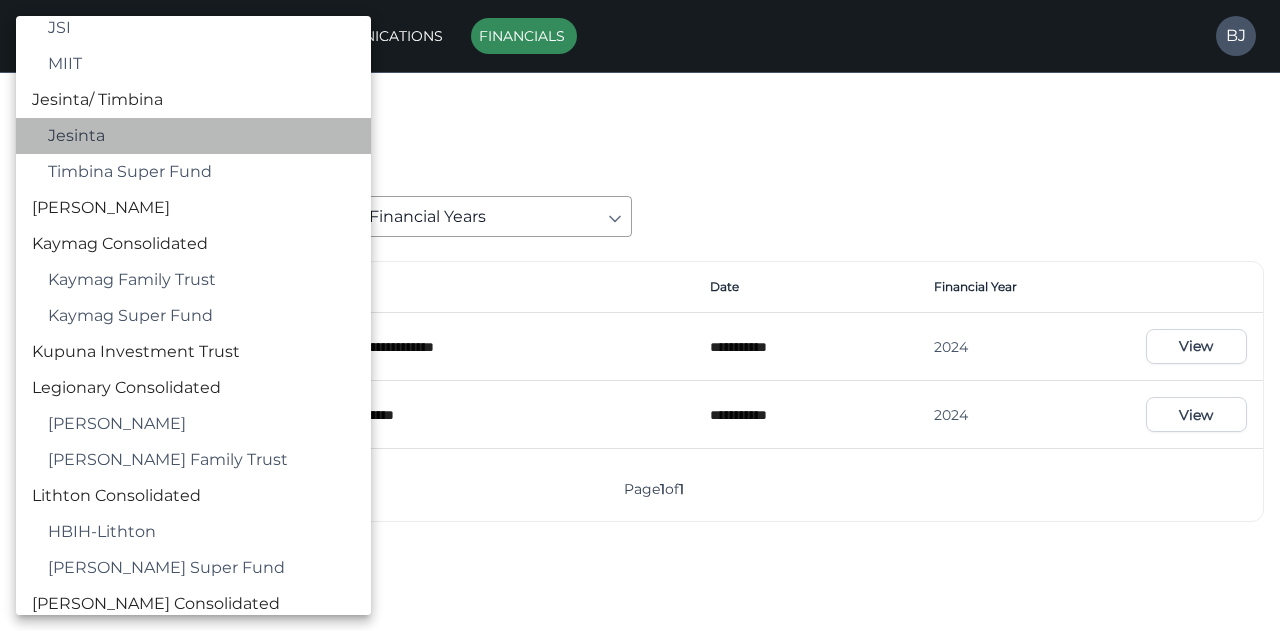 click on "Jesinta" at bounding box center [201, 136] 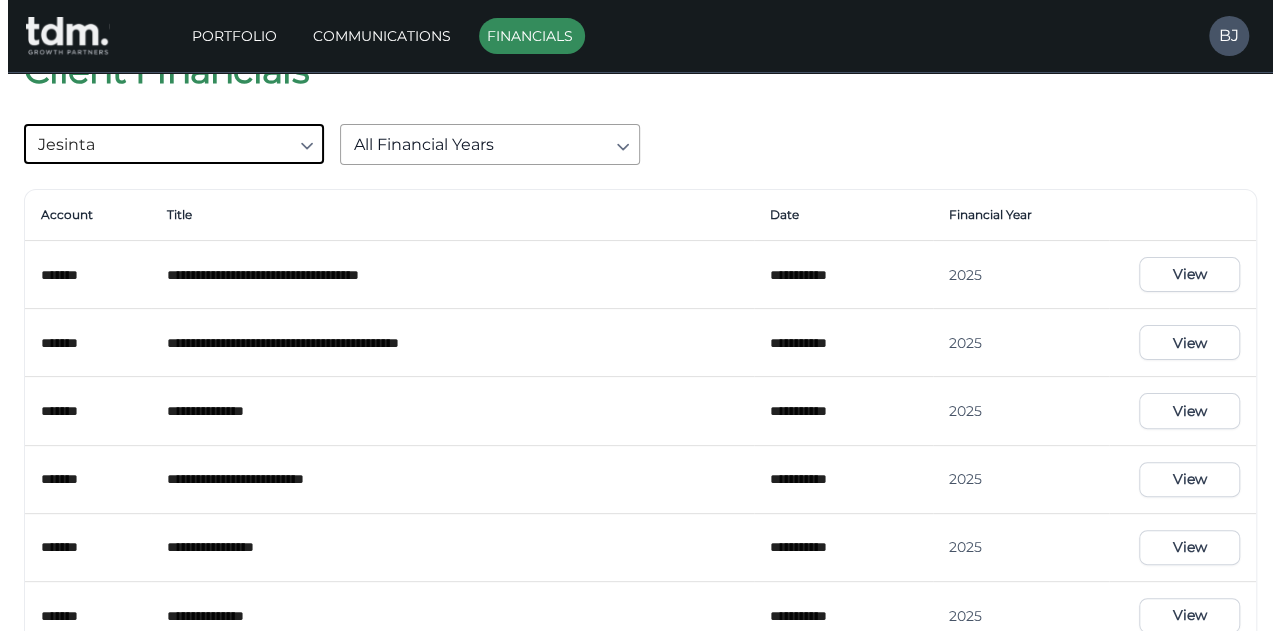 scroll, scrollTop: 100, scrollLeft: 0, axis: vertical 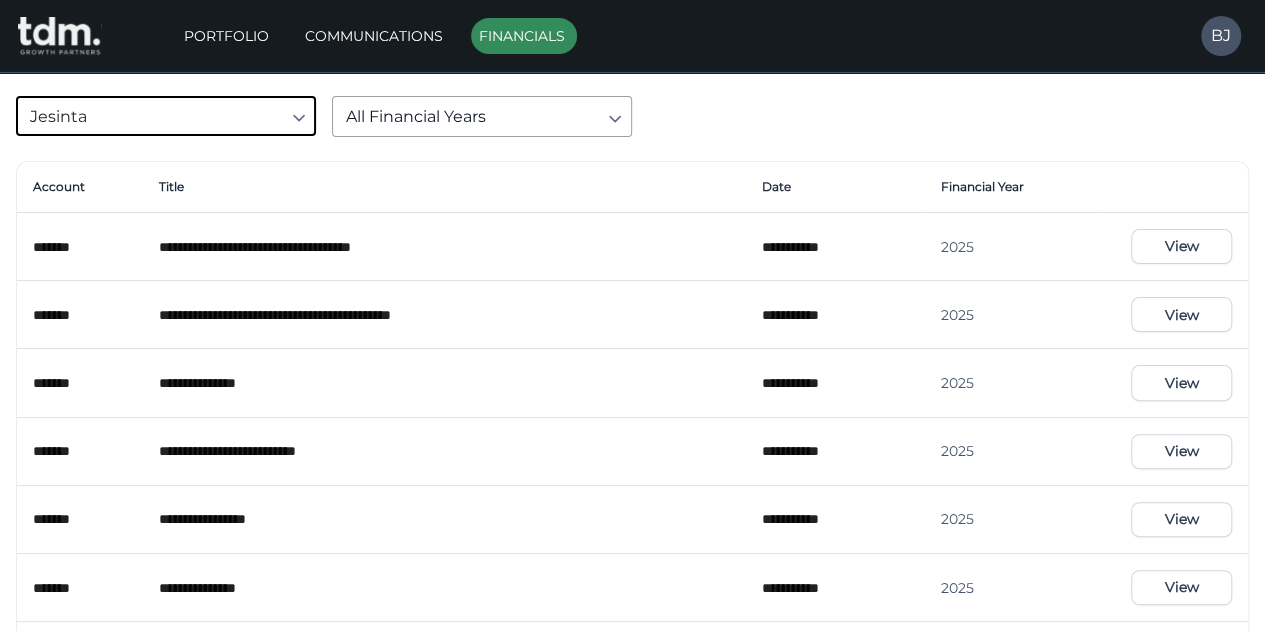 click on "View" at bounding box center [1181, 519] 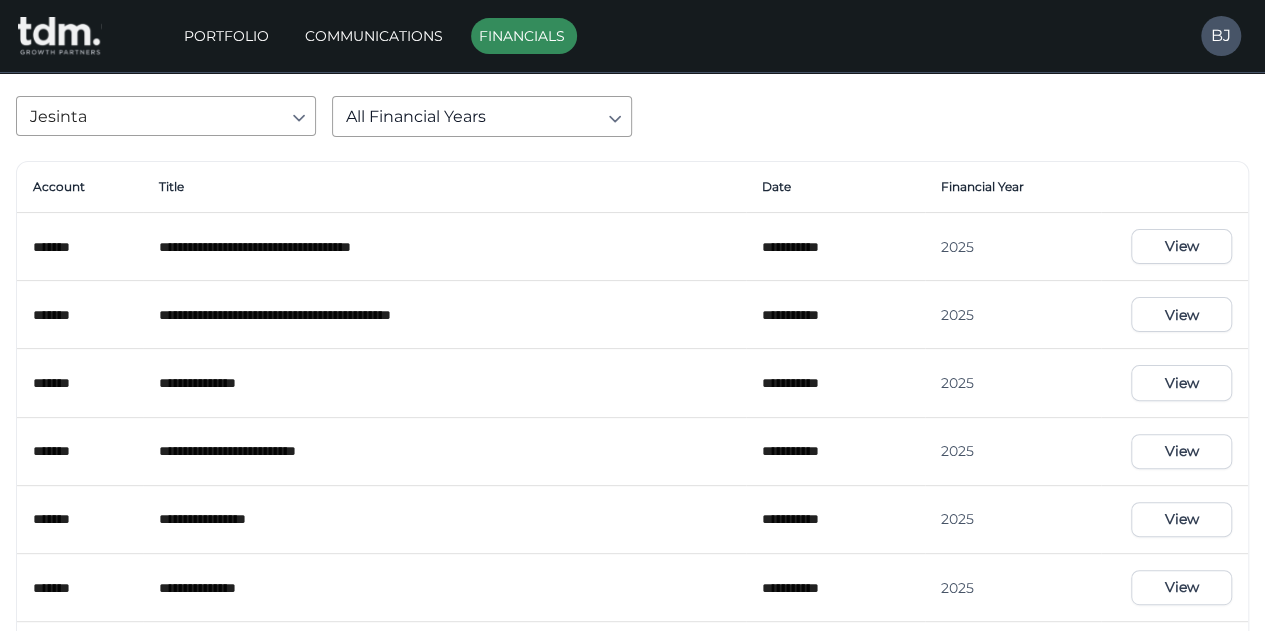 click on "**********" at bounding box center (632, 823) 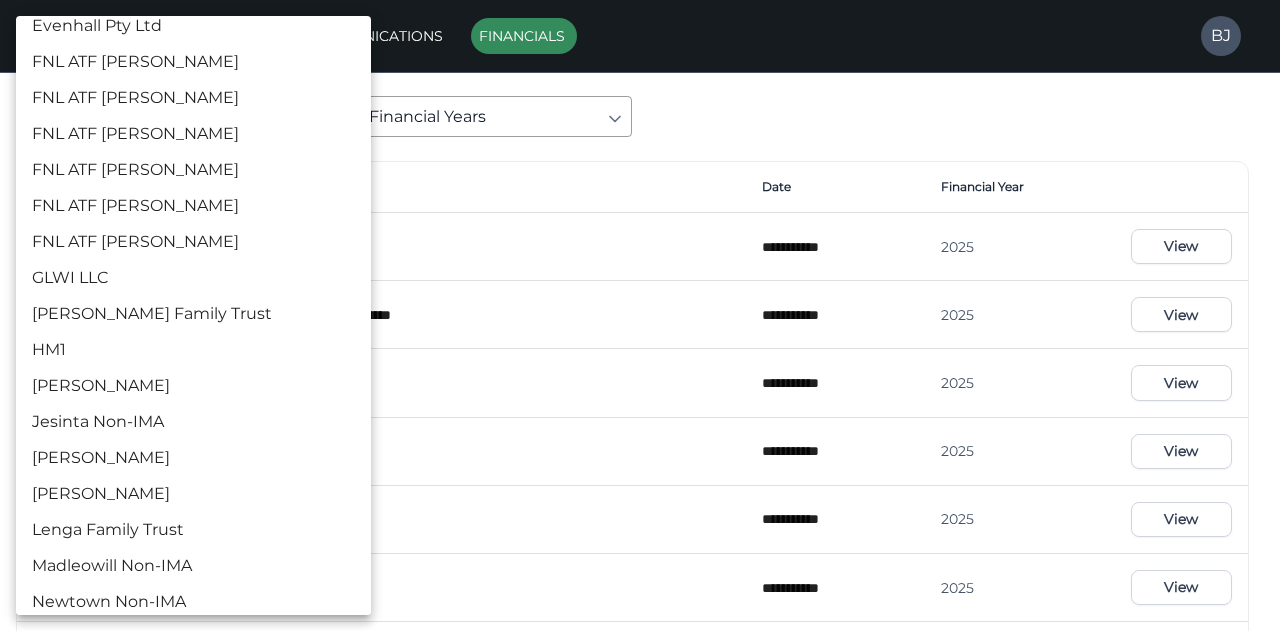 scroll, scrollTop: 4038, scrollLeft: 0, axis: vertical 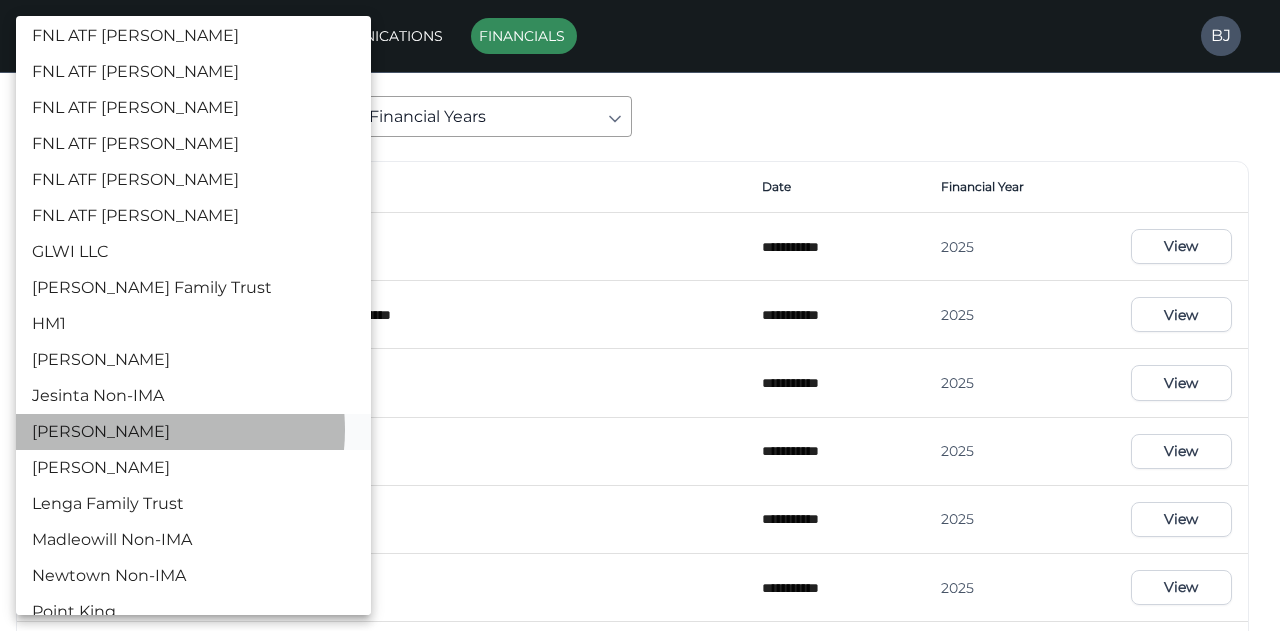 click on "[PERSON_NAME]" at bounding box center (193, 432) 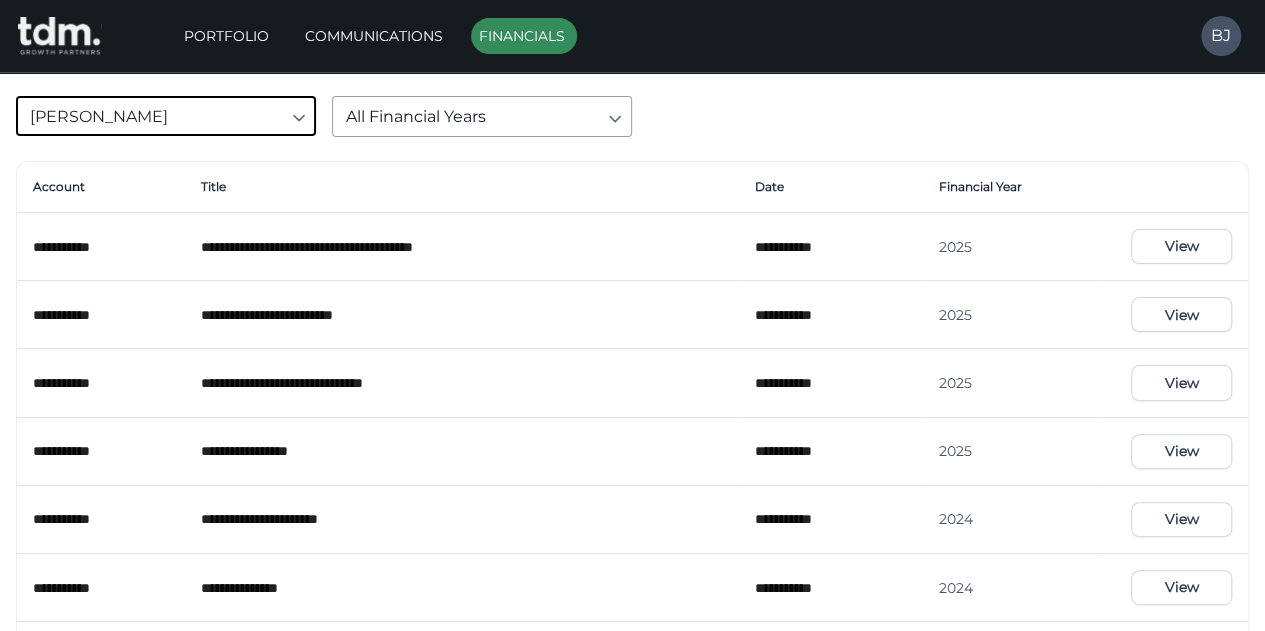 click on "View" at bounding box center [1181, 451] 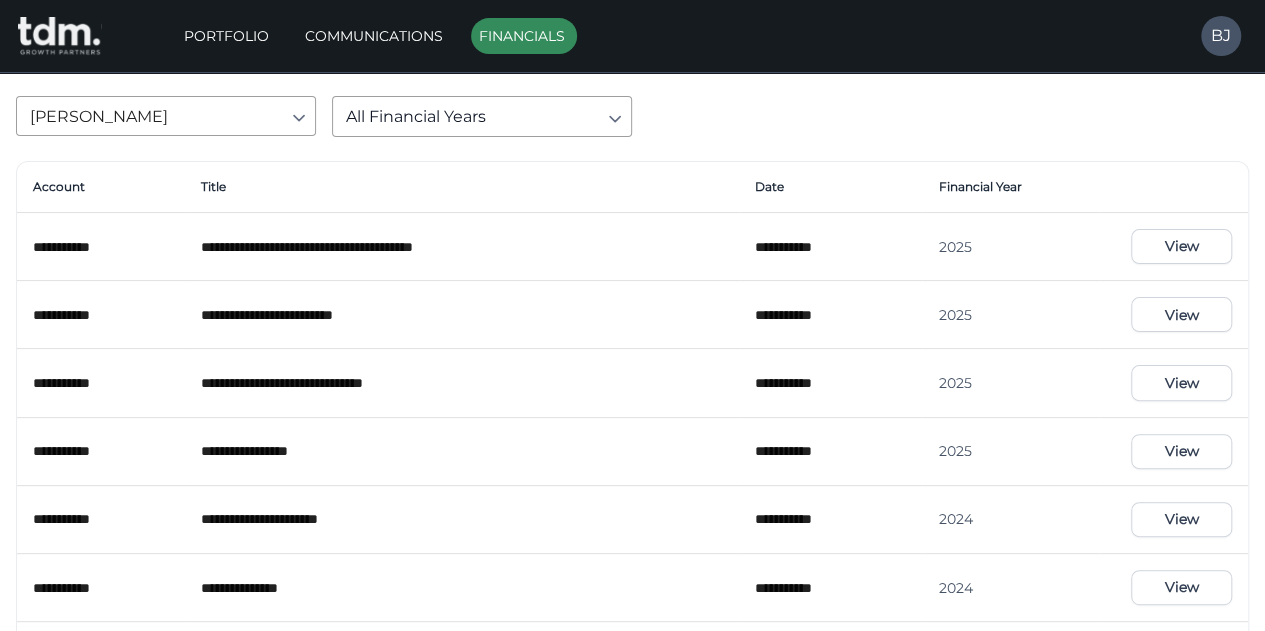 click on "**********" at bounding box center (632, 345) 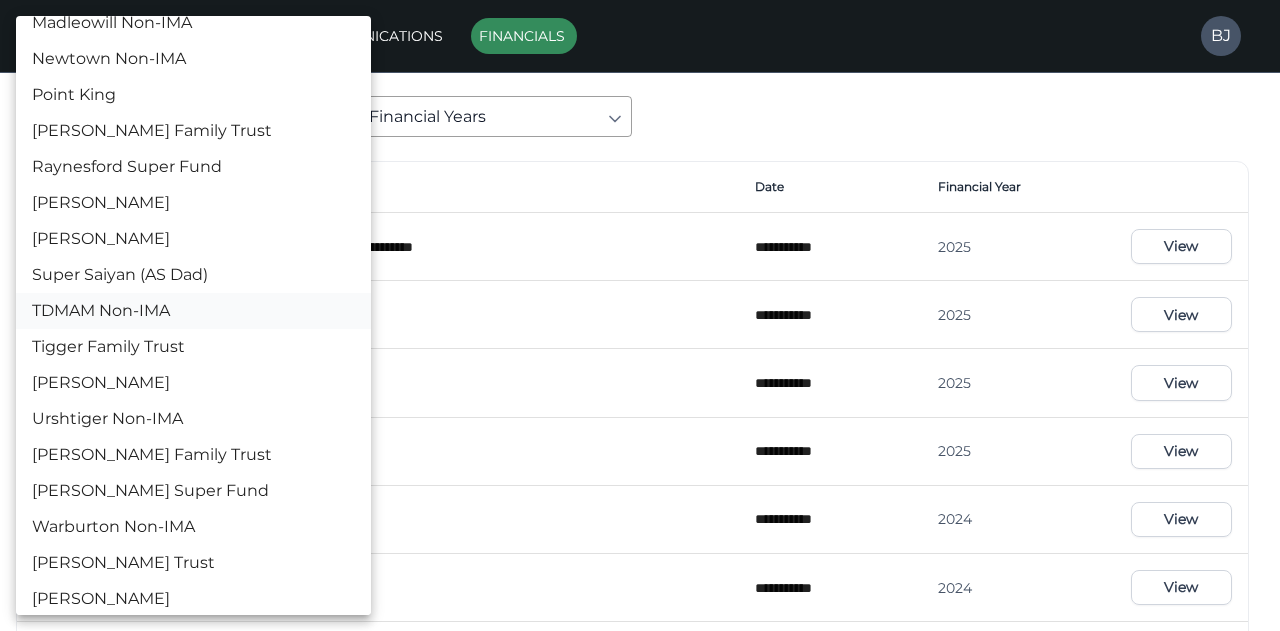 scroll, scrollTop: 4554, scrollLeft: 0, axis: vertical 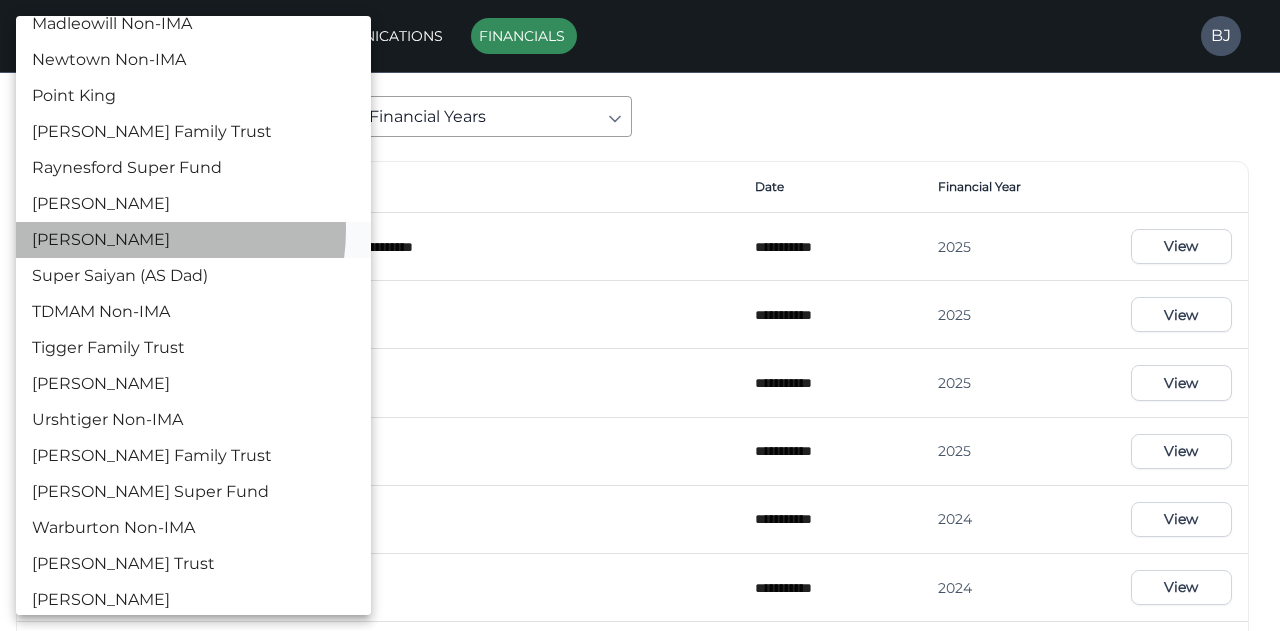 click on "[PERSON_NAME]" at bounding box center [193, 240] 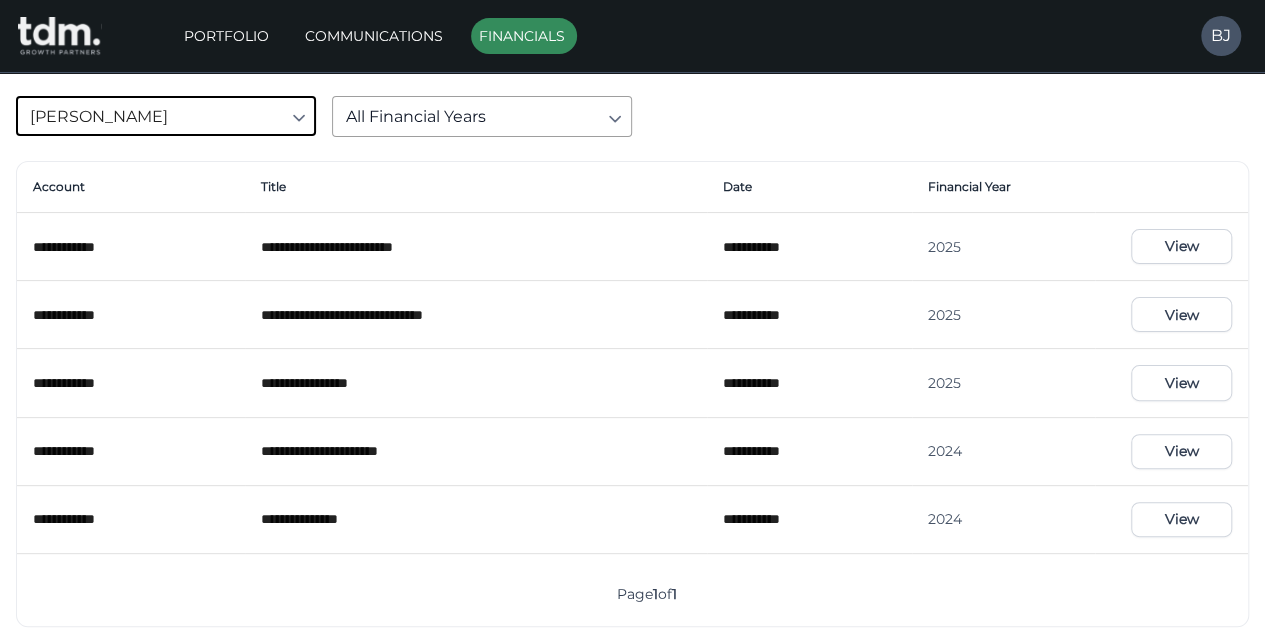 click on "View" at bounding box center [1181, 382] 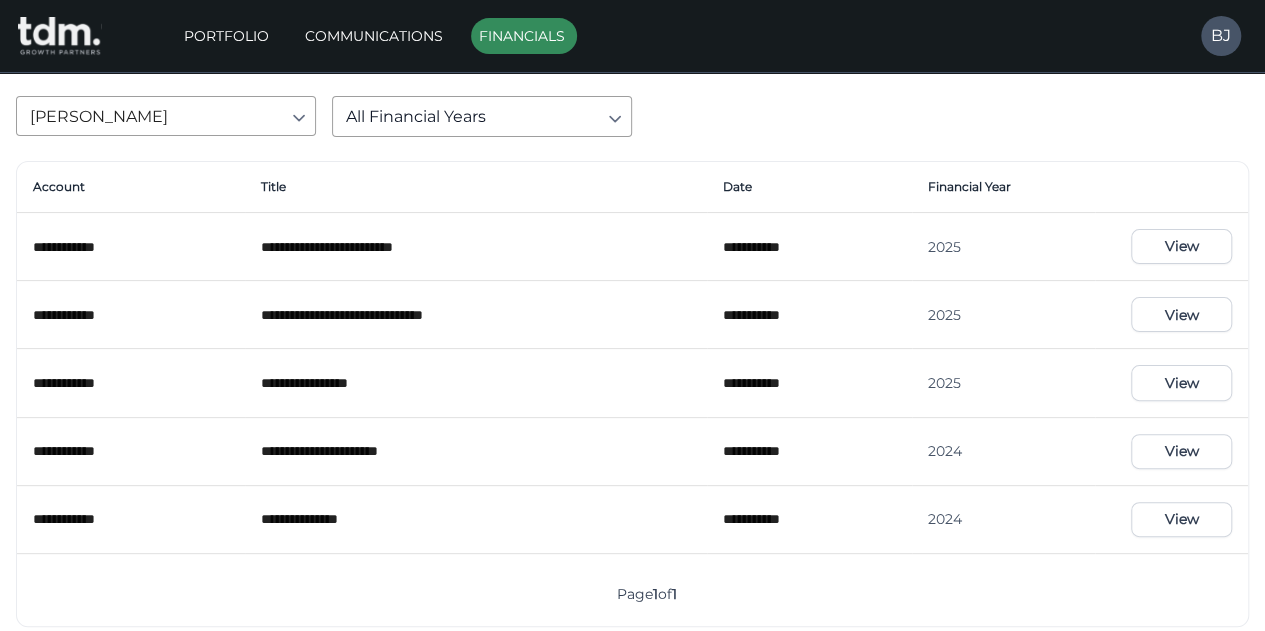 drag, startPoint x: 226, startPoint y: 139, endPoint x: 214, endPoint y: 121, distance: 21.633308 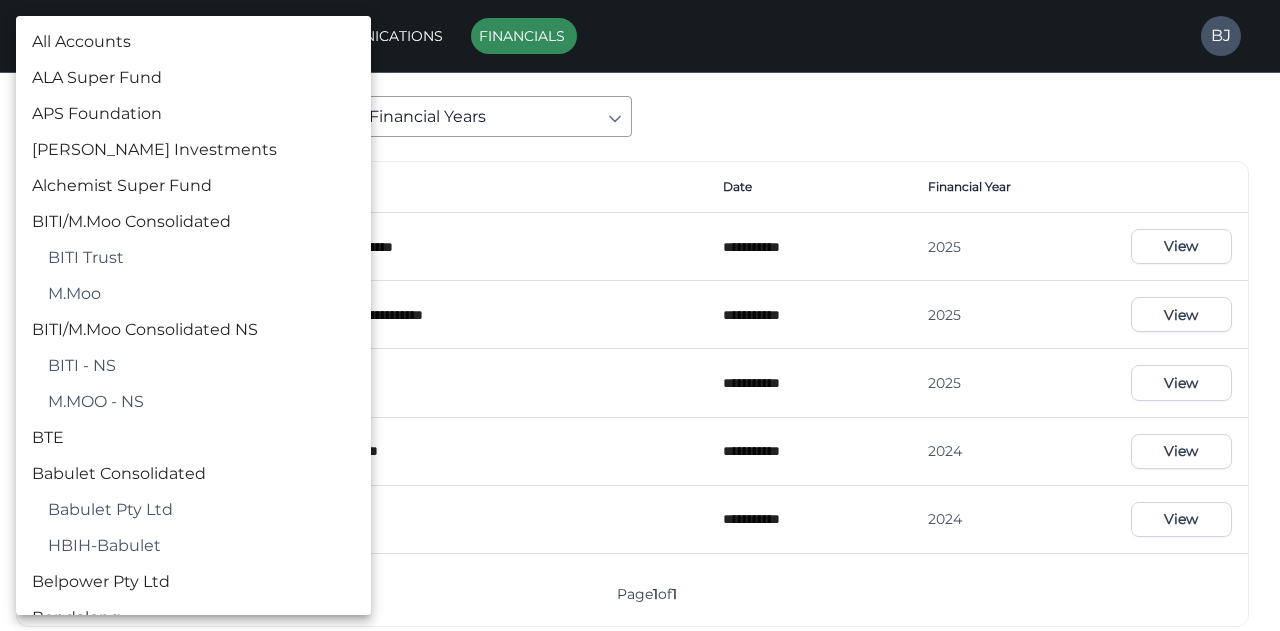 scroll, scrollTop: 4478, scrollLeft: 0, axis: vertical 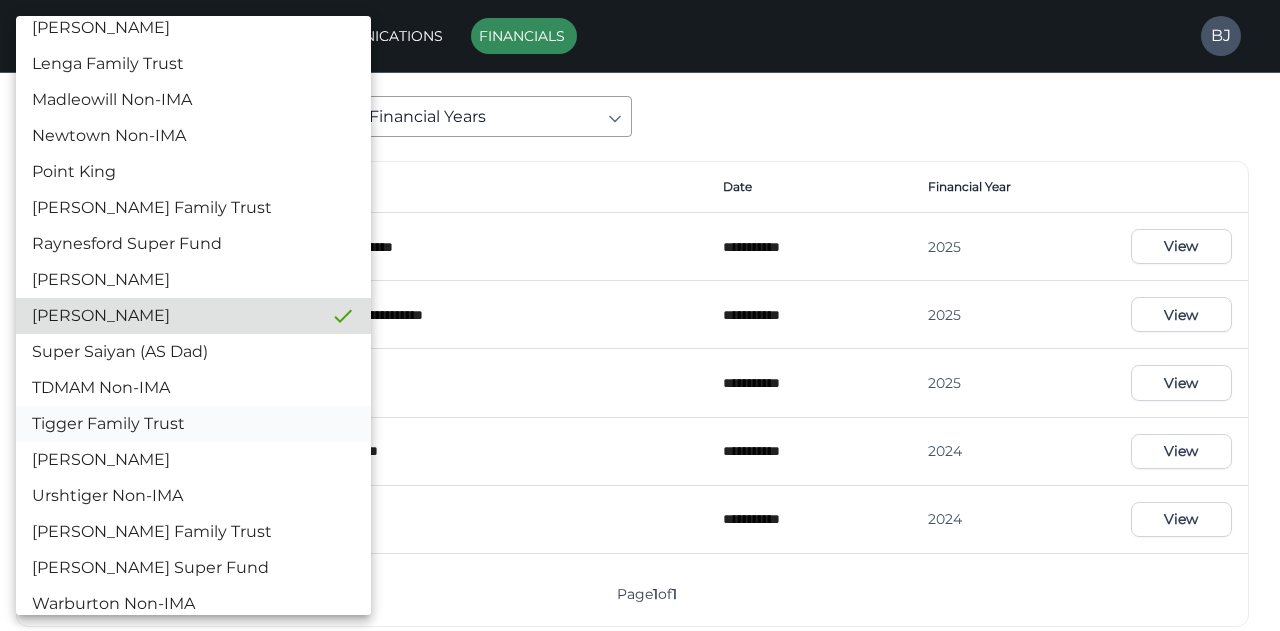 click on "Tigger Family Trust" at bounding box center [193, 424] 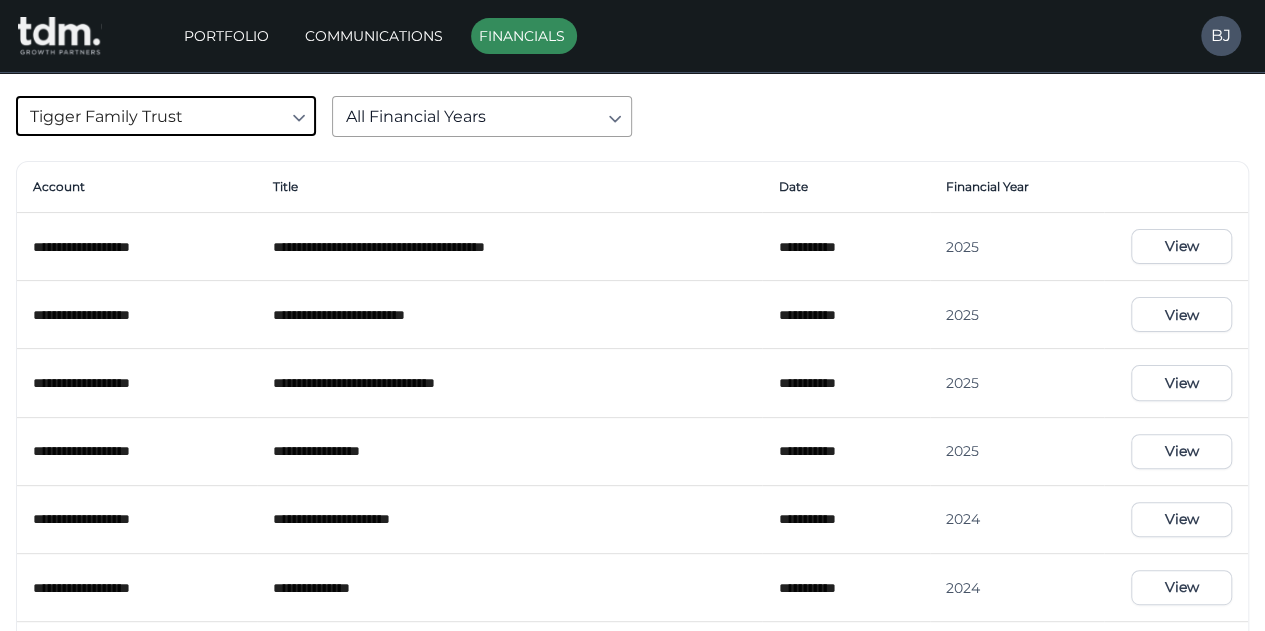 click on "View" at bounding box center (1181, 451) 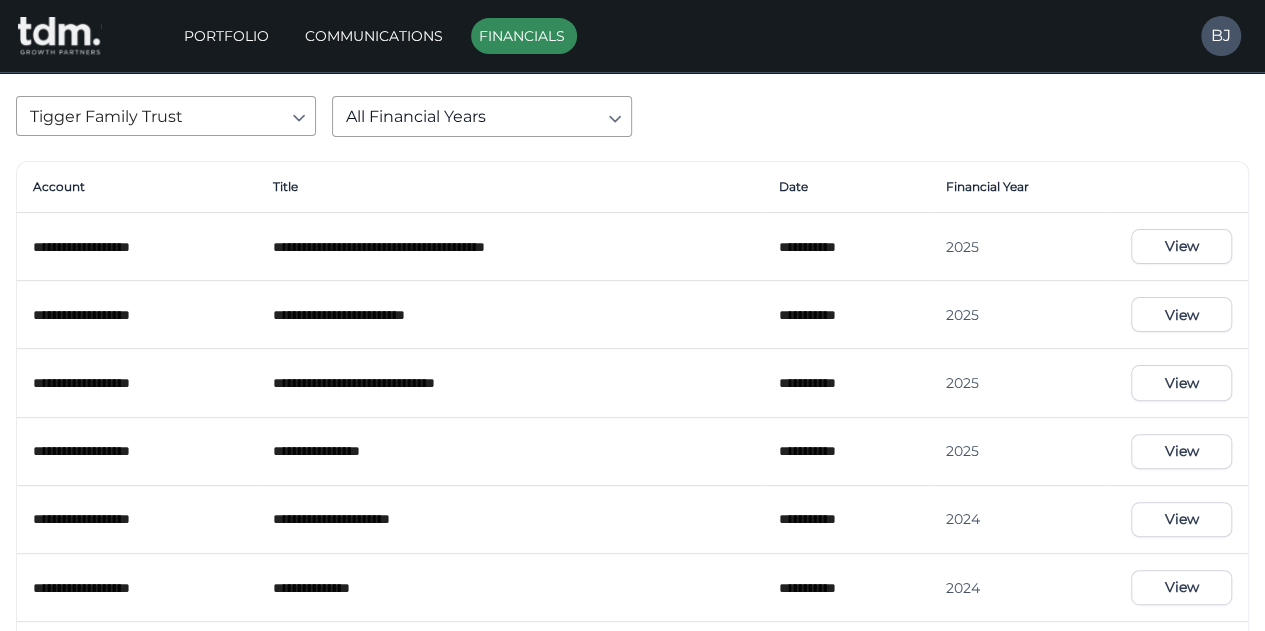 click on "**********" at bounding box center [632, 345] 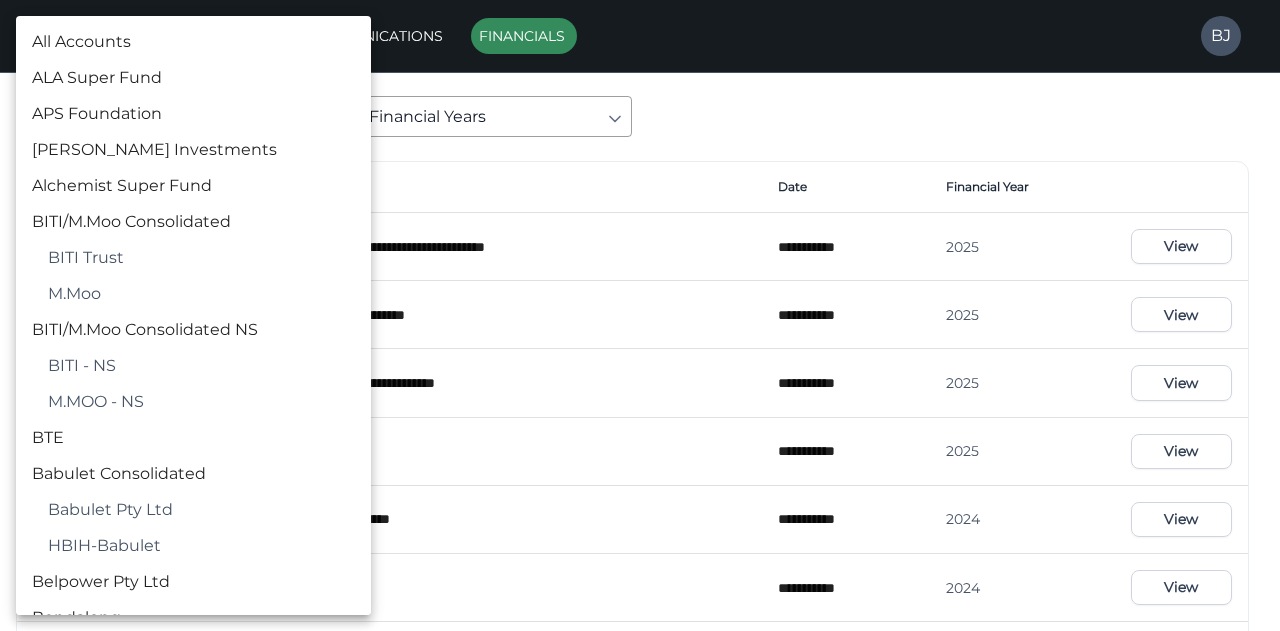 scroll, scrollTop: 4586, scrollLeft: 0, axis: vertical 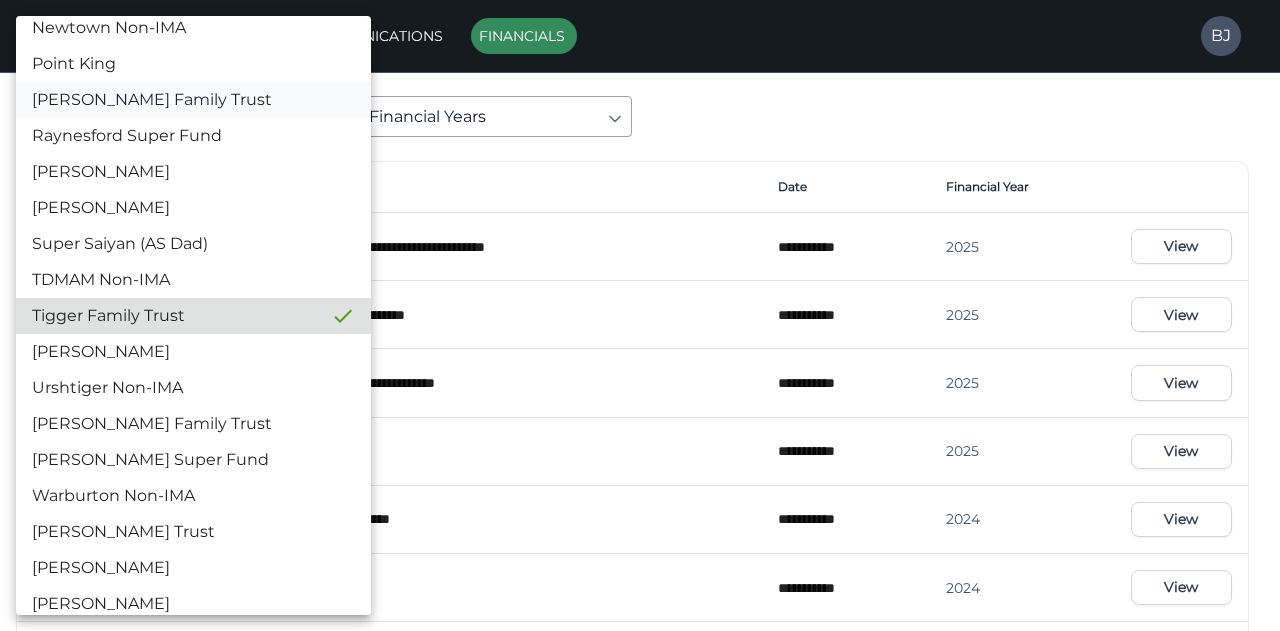 click on "[PERSON_NAME] Family Trust" at bounding box center (193, 100) 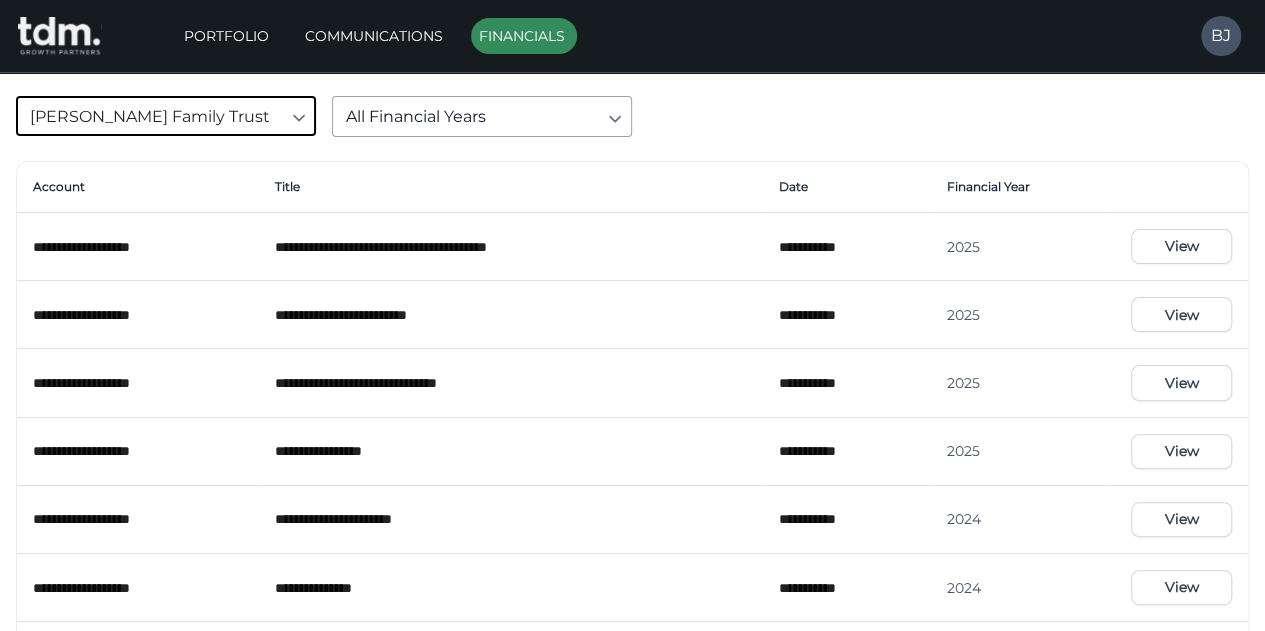 click on "View" at bounding box center [1181, 451] 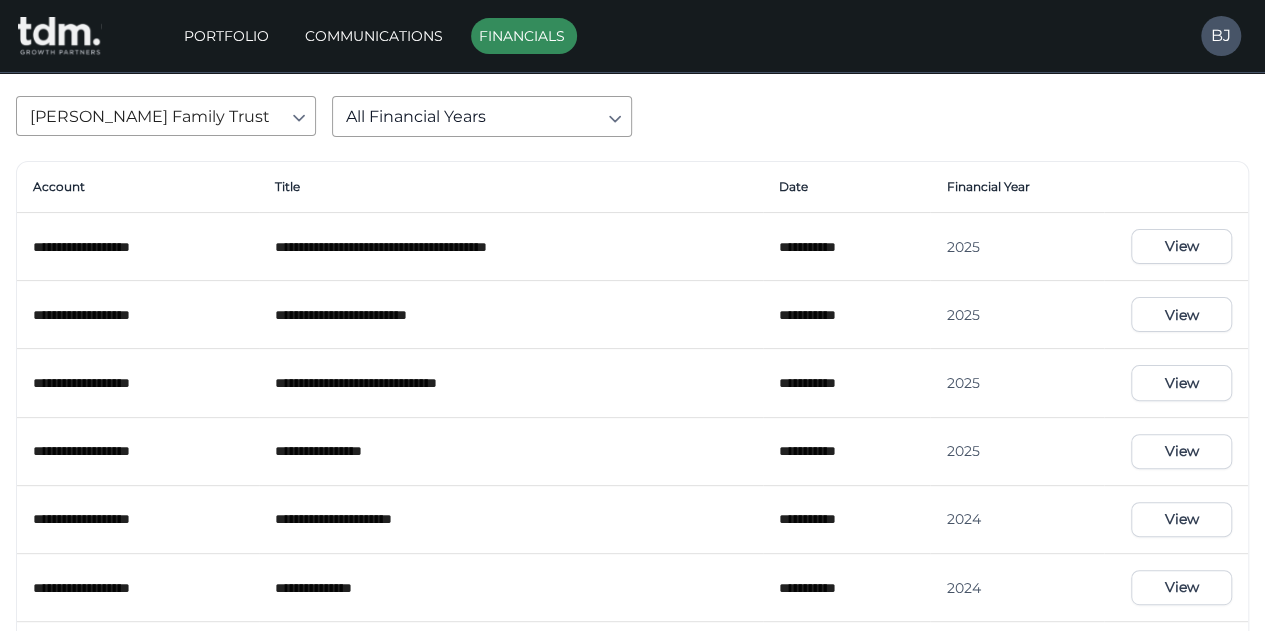 click on "**********" at bounding box center (632, 345) 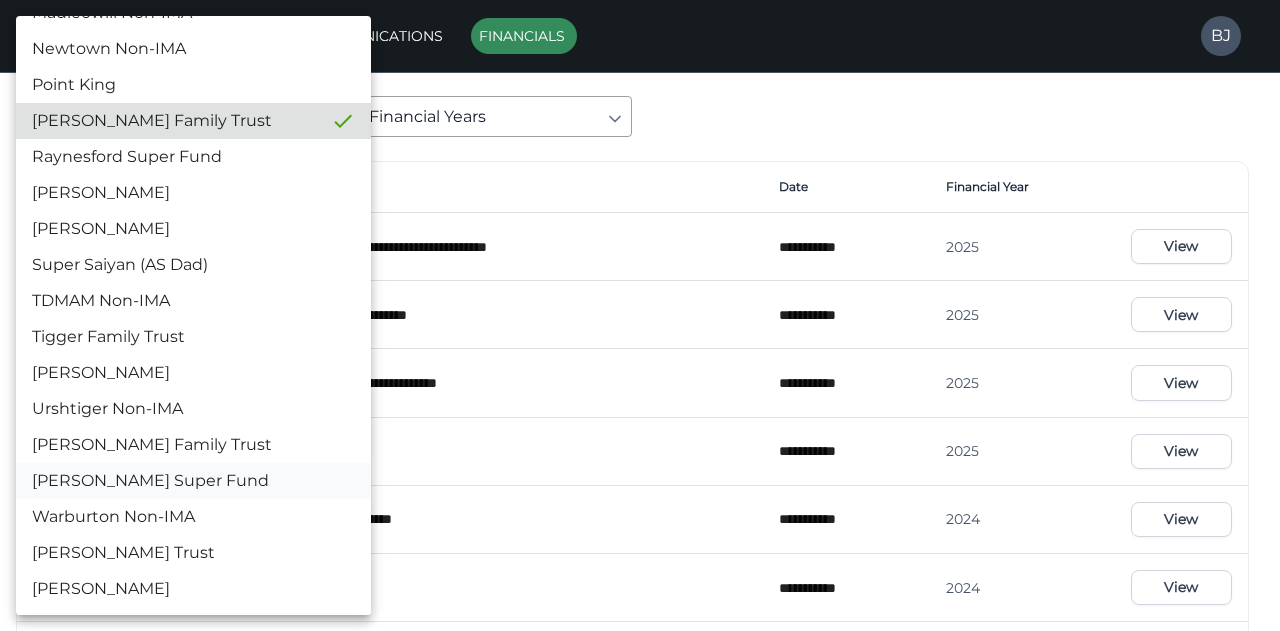 scroll, scrollTop: 4570, scrollLeft: 0, axis: vertical 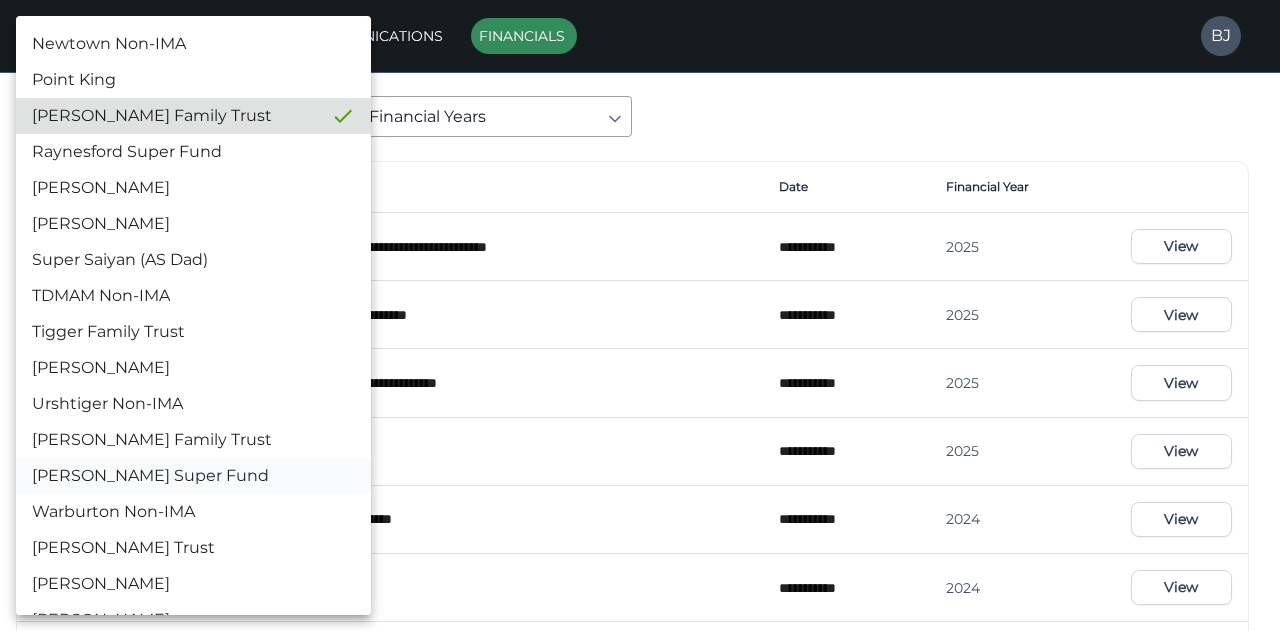 click on "[PERSON_NAME] Super Fund" at bounding box center [193, 476] 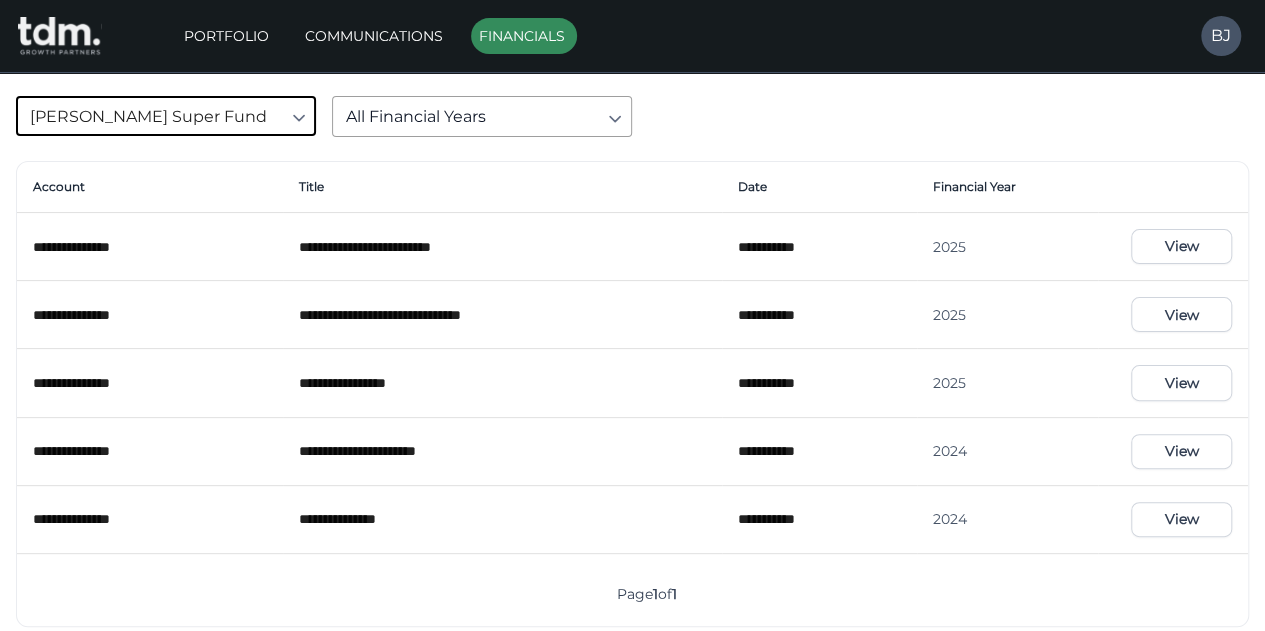 click on "View" at bounding box center [1181, 382] 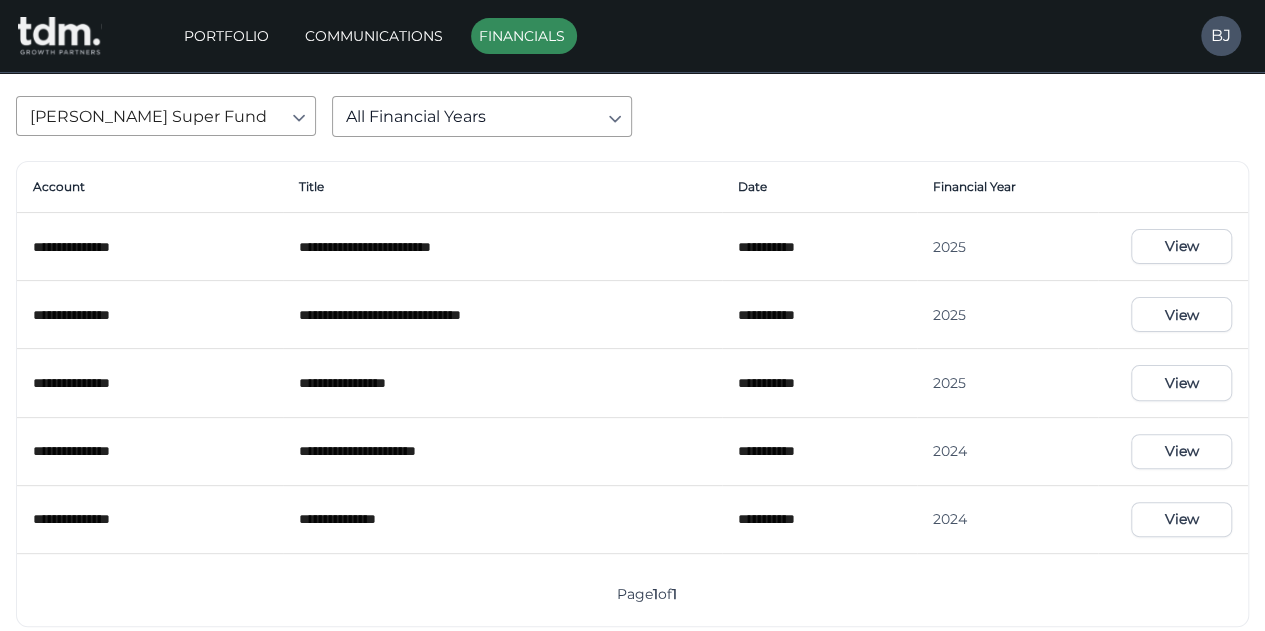 click on "**********" at bounding box center (632, 311) 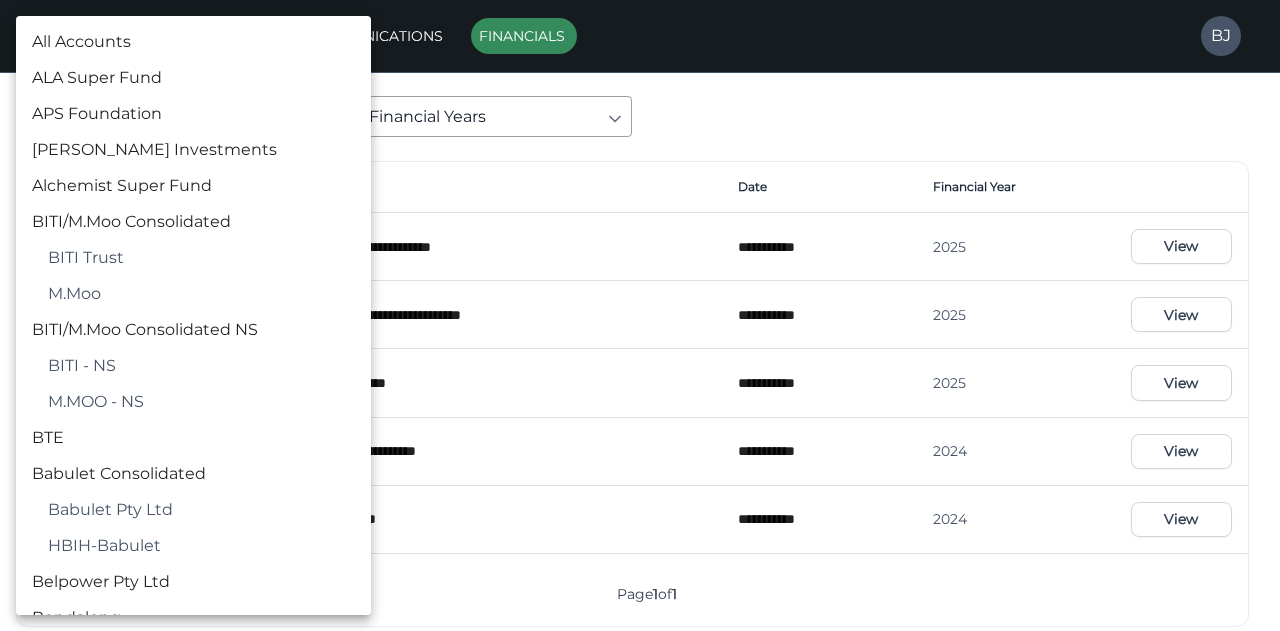 scroll, scrollTop: 4730, scrollLeft: 0, axis: vertical 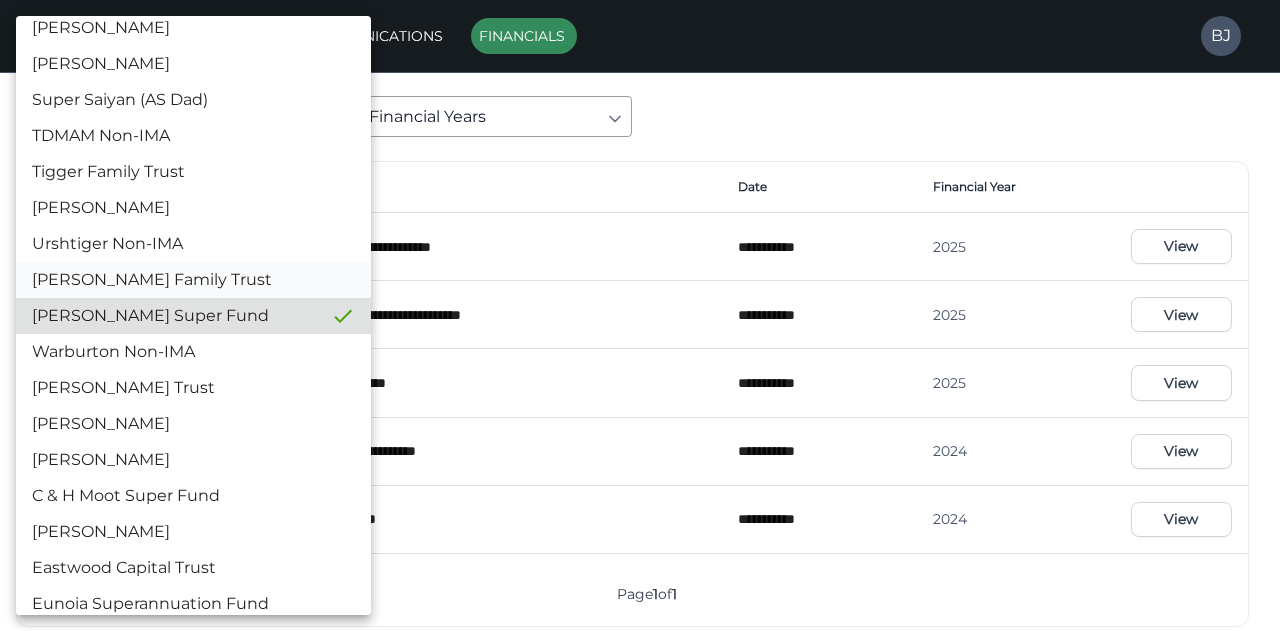 click on "[PERSON_NAME] Family Trust" at bounding box center (193, 280) 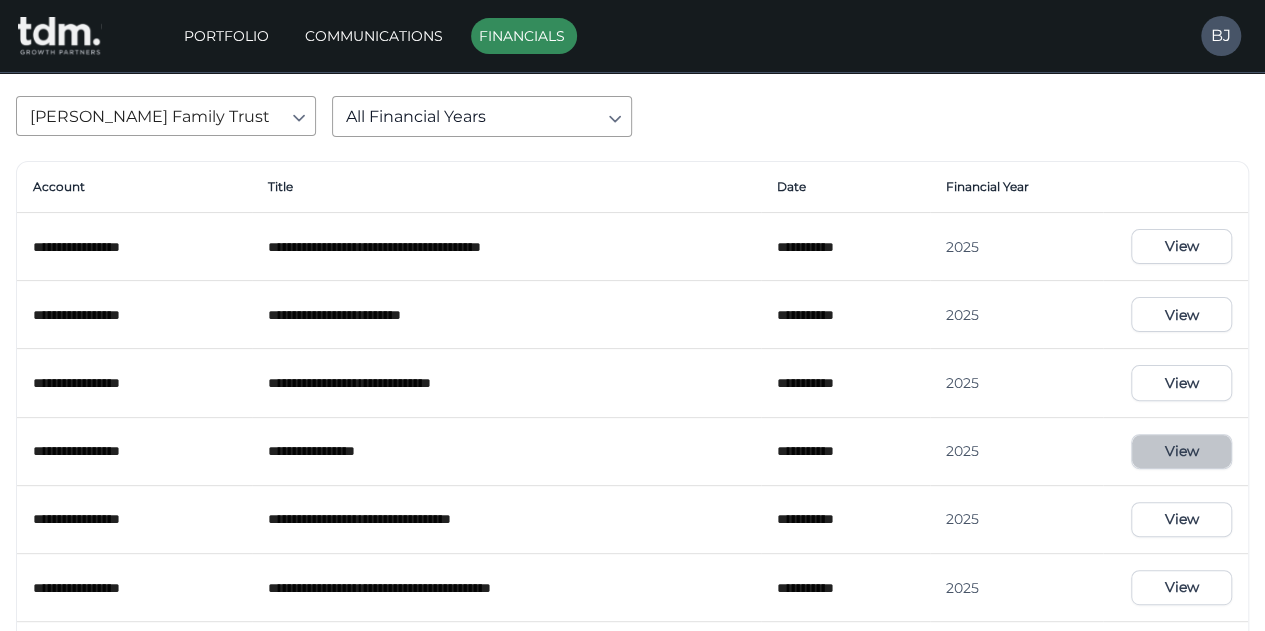 click on "View" at bounding box center [1181, 451] 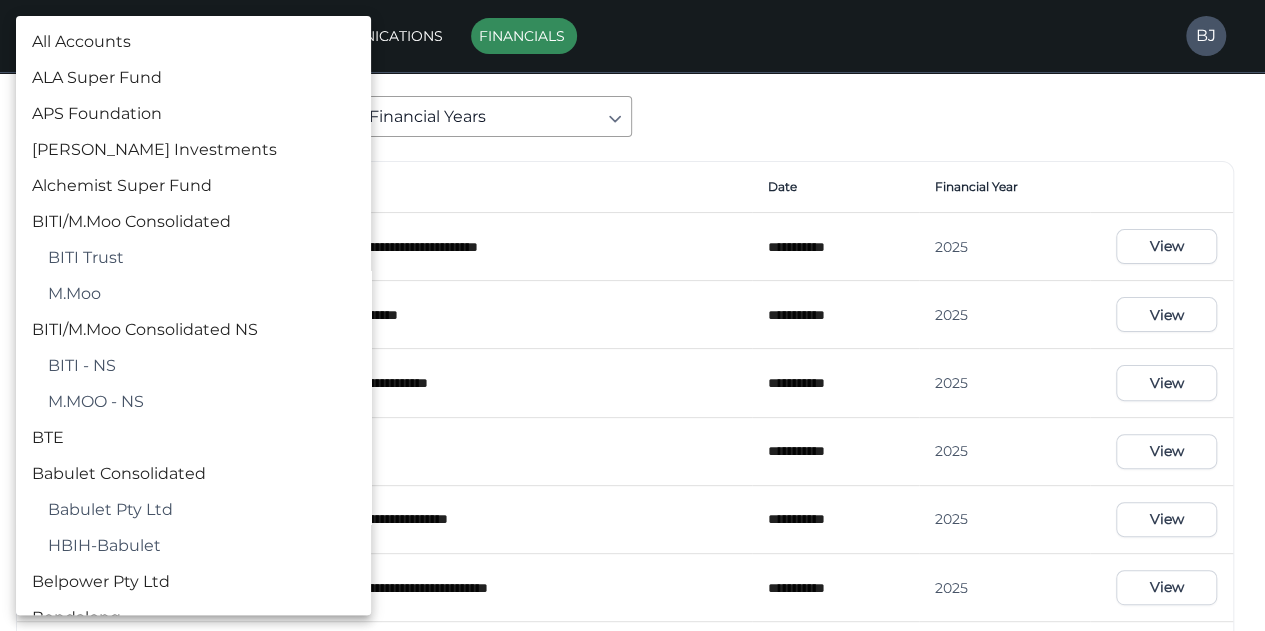 click on "**********" at bounding box center (632, 414) 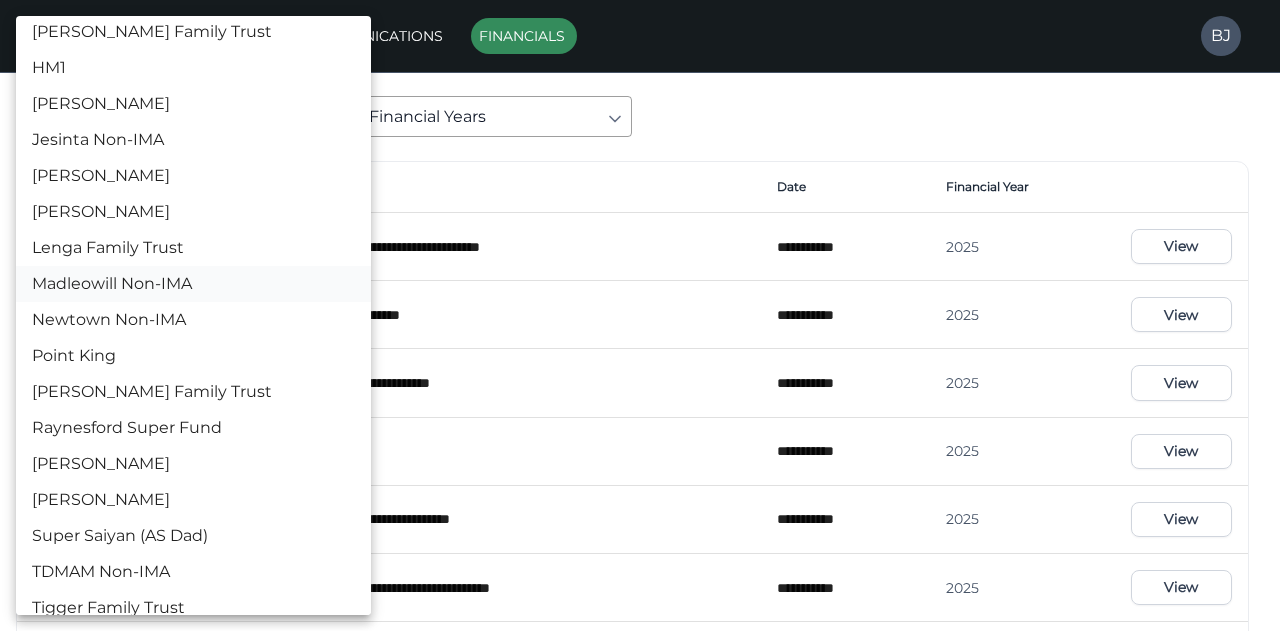 scroll, scrollTop: 4194, scrollLeft: 0, axis: vertical 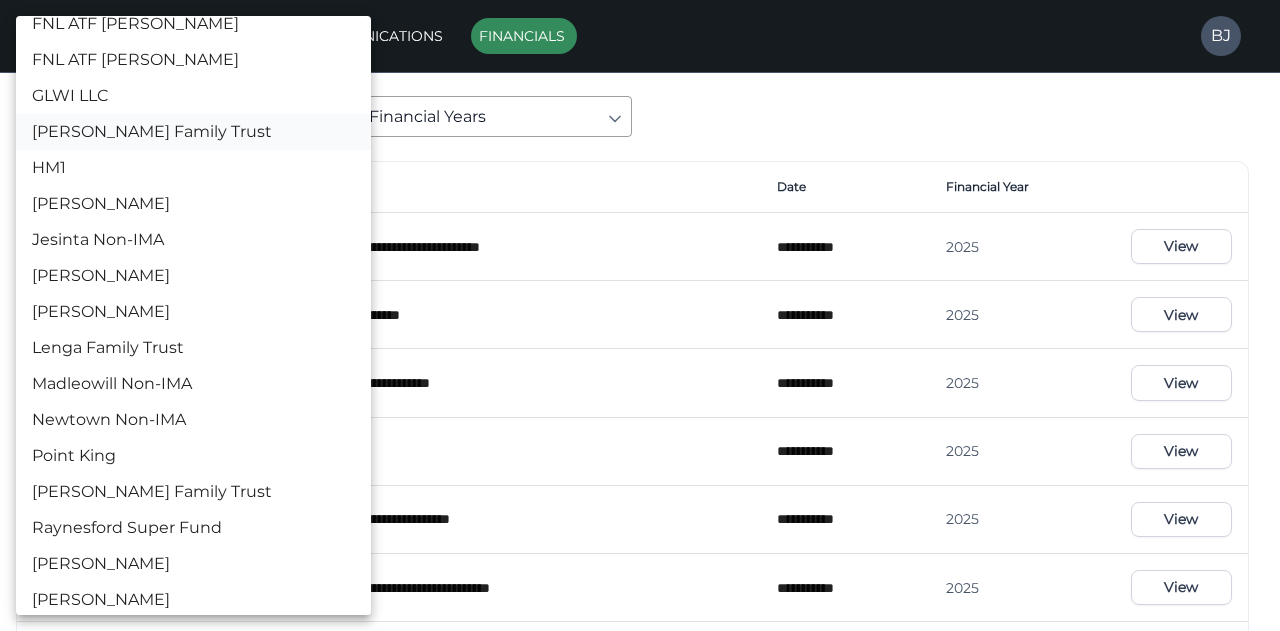 click on "[PERSON_NAME] Family Trust" at bounding box center [193, 132] 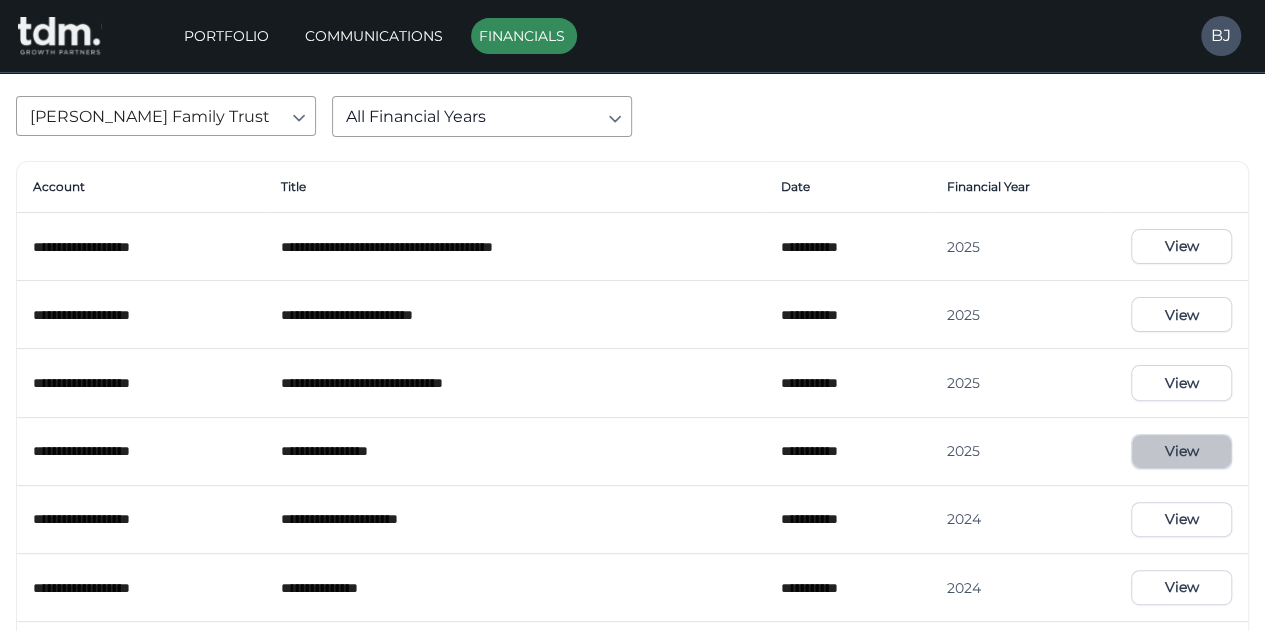 click on "View" at bounding box center [1181, 451] 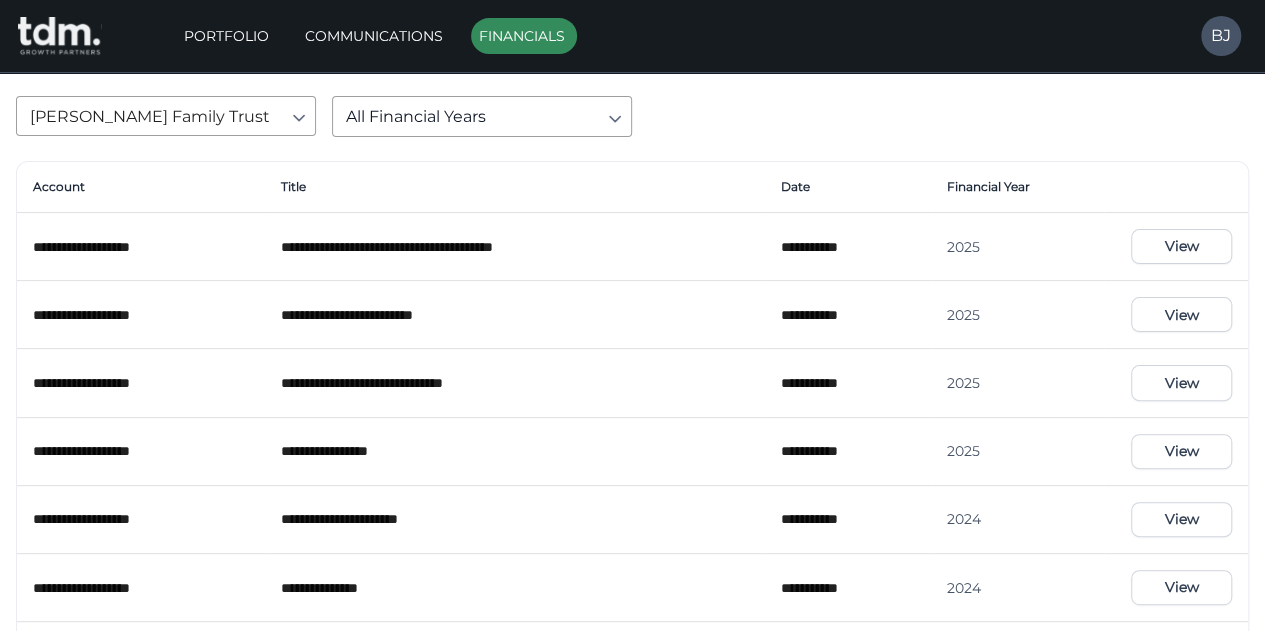 click on "**********" at bounding box center (632, 345) 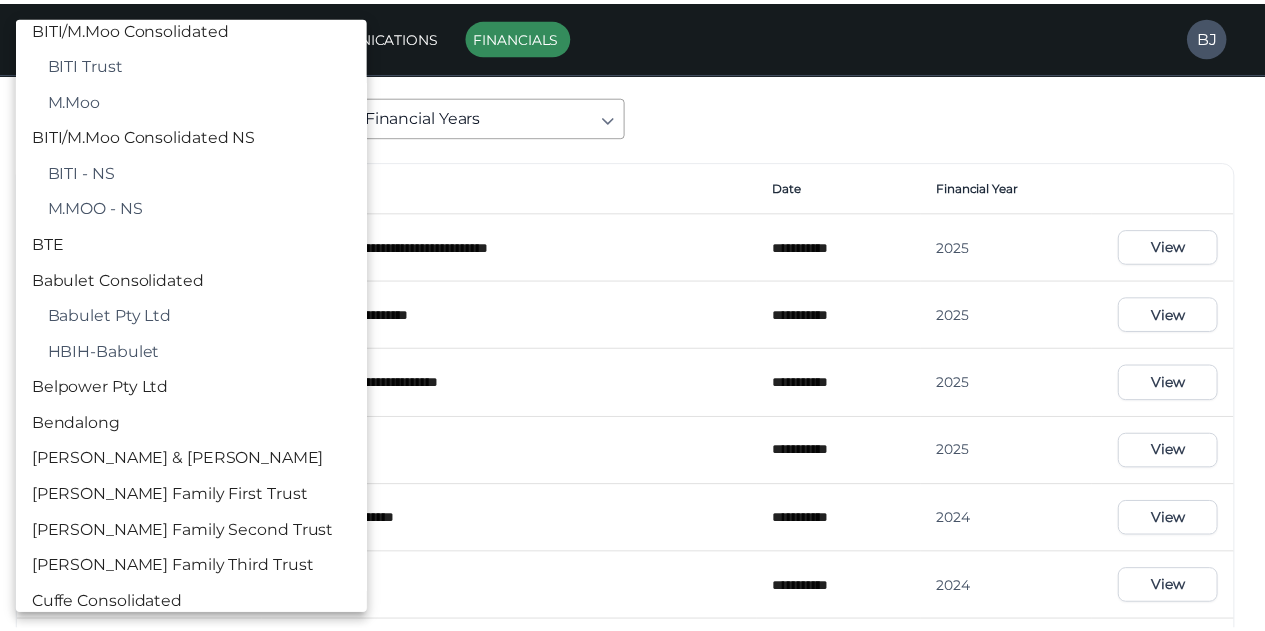 scroll, scrollTop: 200, scrollLeft: 0, axis: vertical 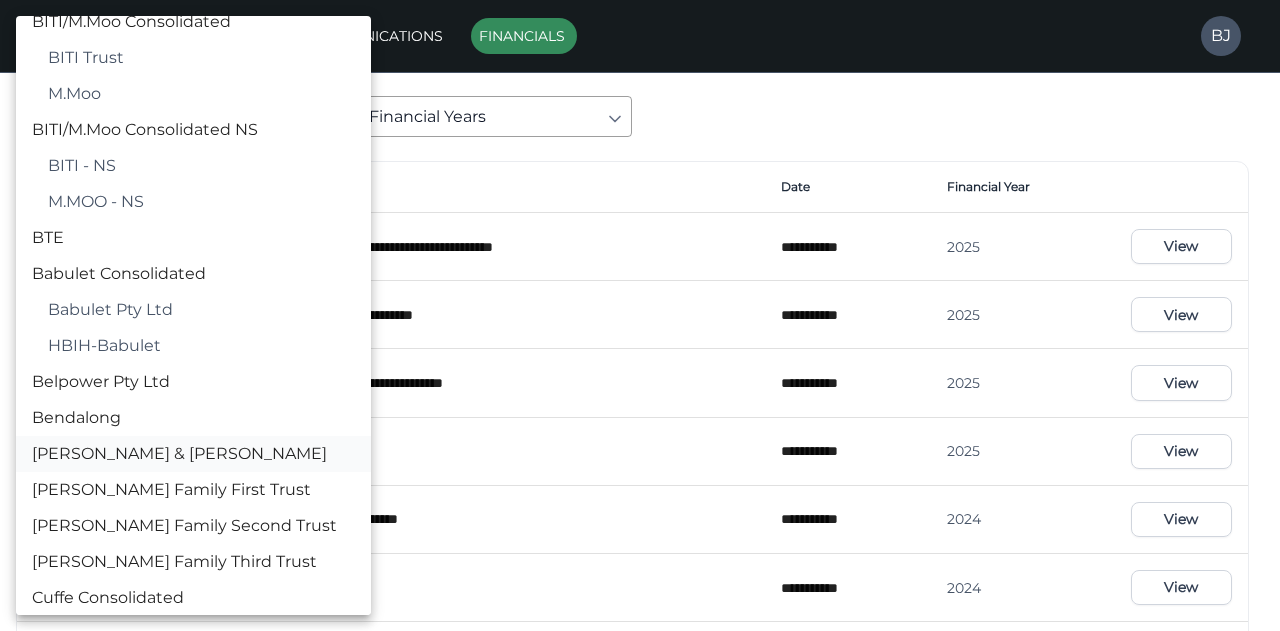 click on "[PERSON_NAME] & [PERSON_NAME]" at bounding box center (193, 454) 